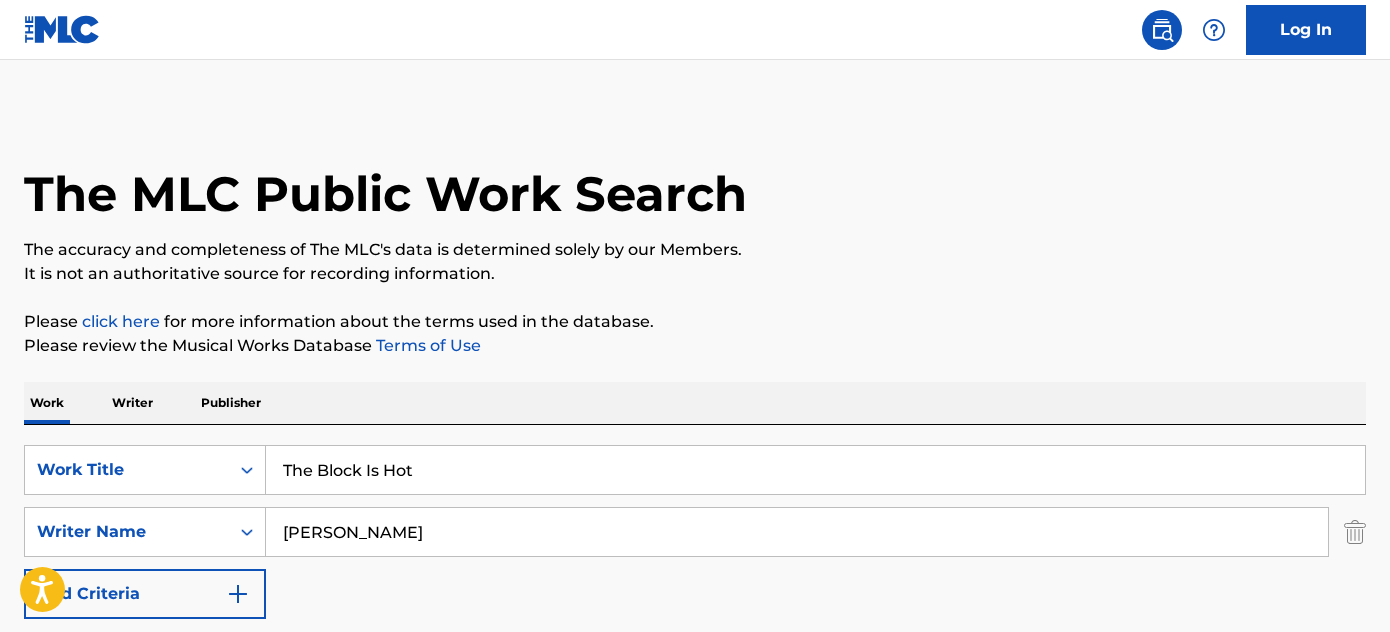 scroll, scrollTop: 0, scrollLeft: 0, axis: both 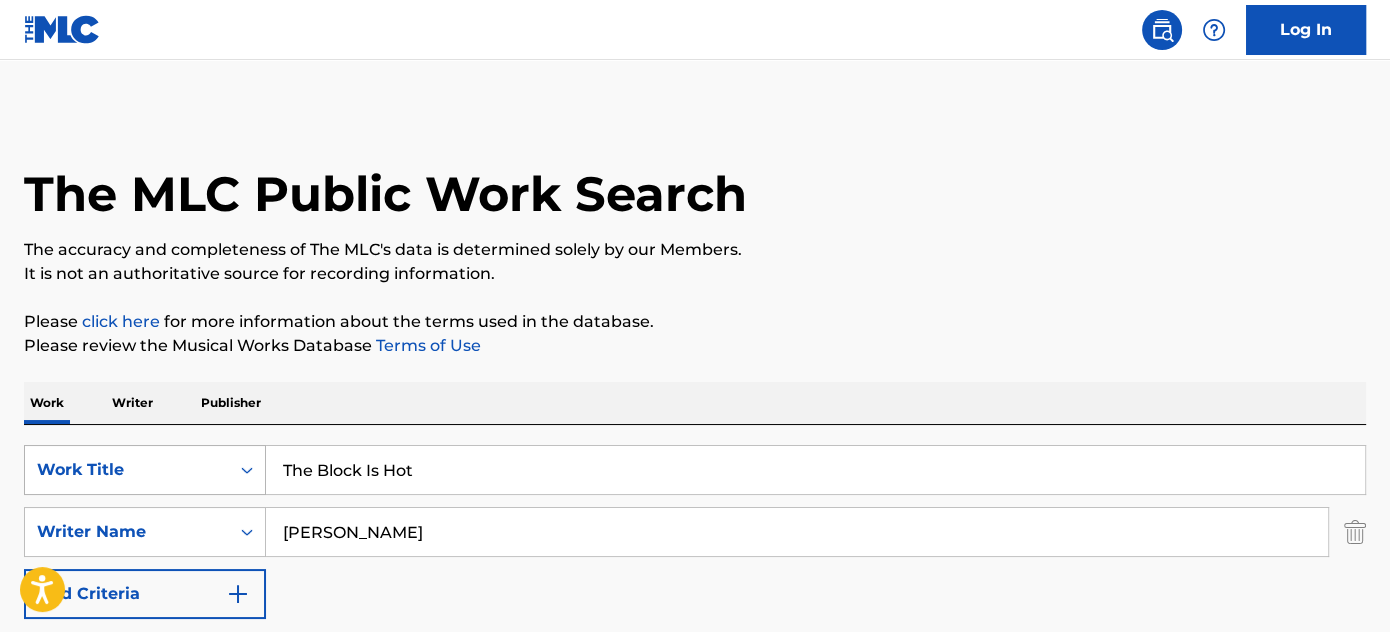 drag, startPoint x: 392, startPoint y: 458, endPoint x: 192, endPoint y: 448, distance: 200.24985 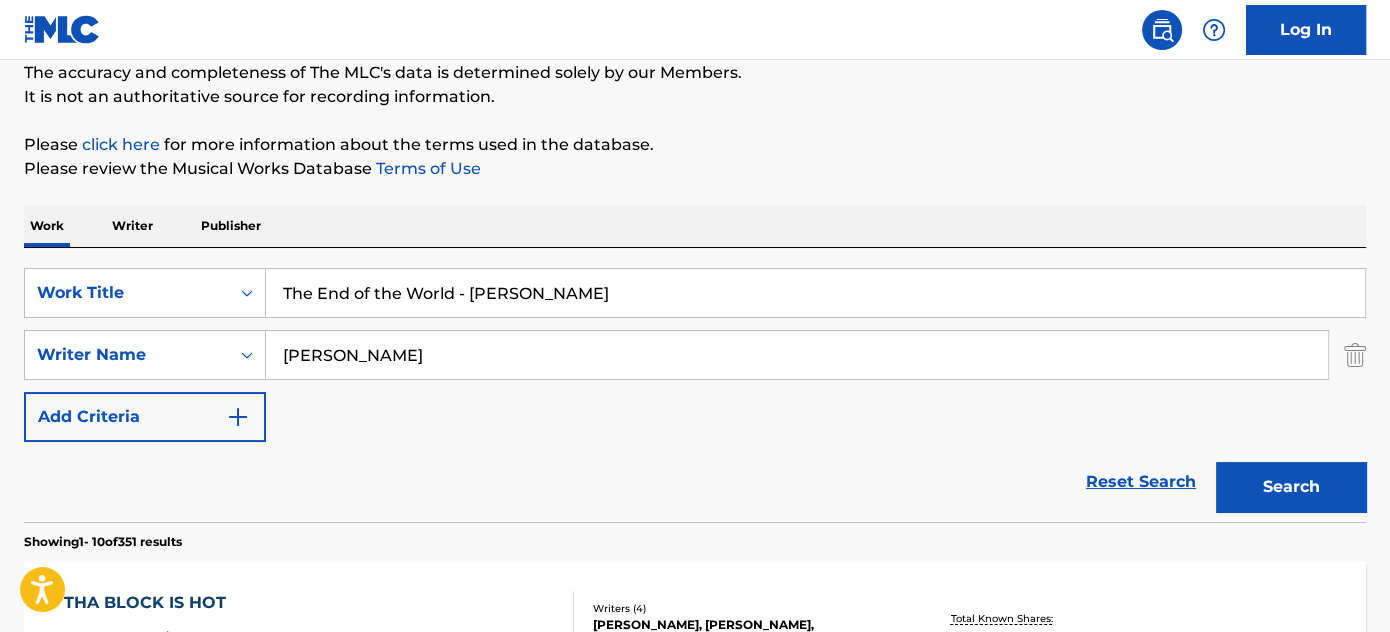 scroll, scrollTop: 272, scrollLeft: 0, axis: vertical 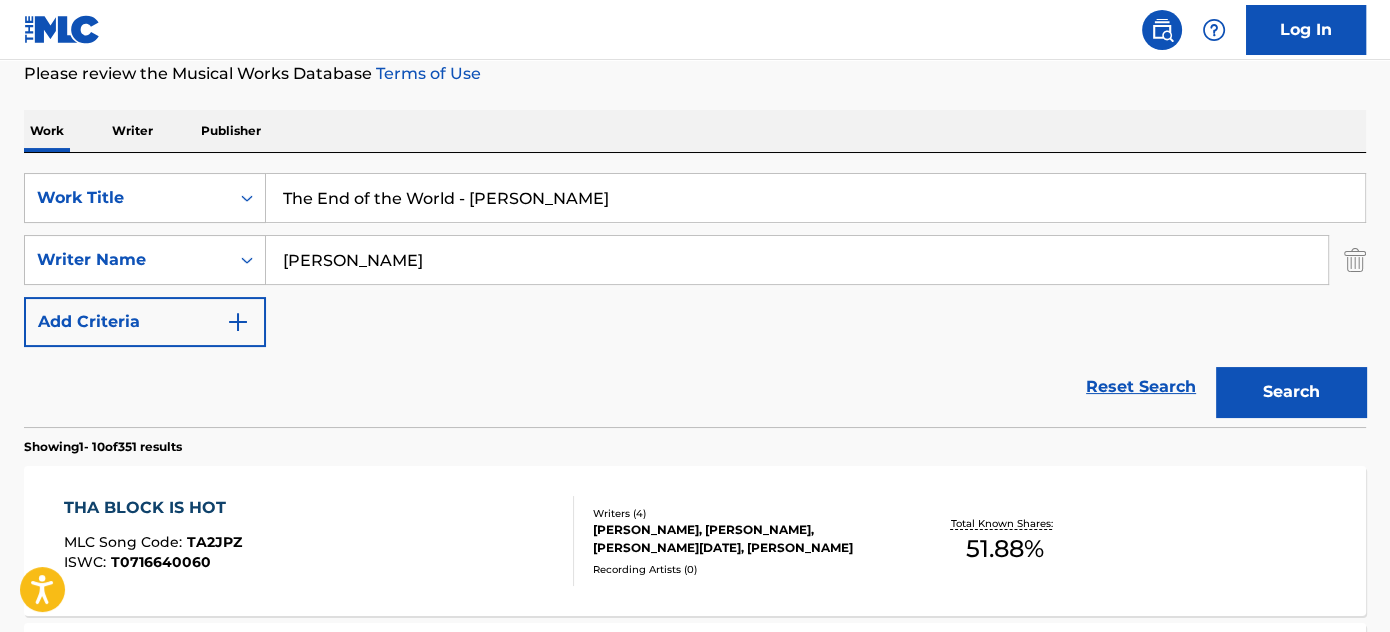 type on "The End of the World - [PERSON_NAME]" 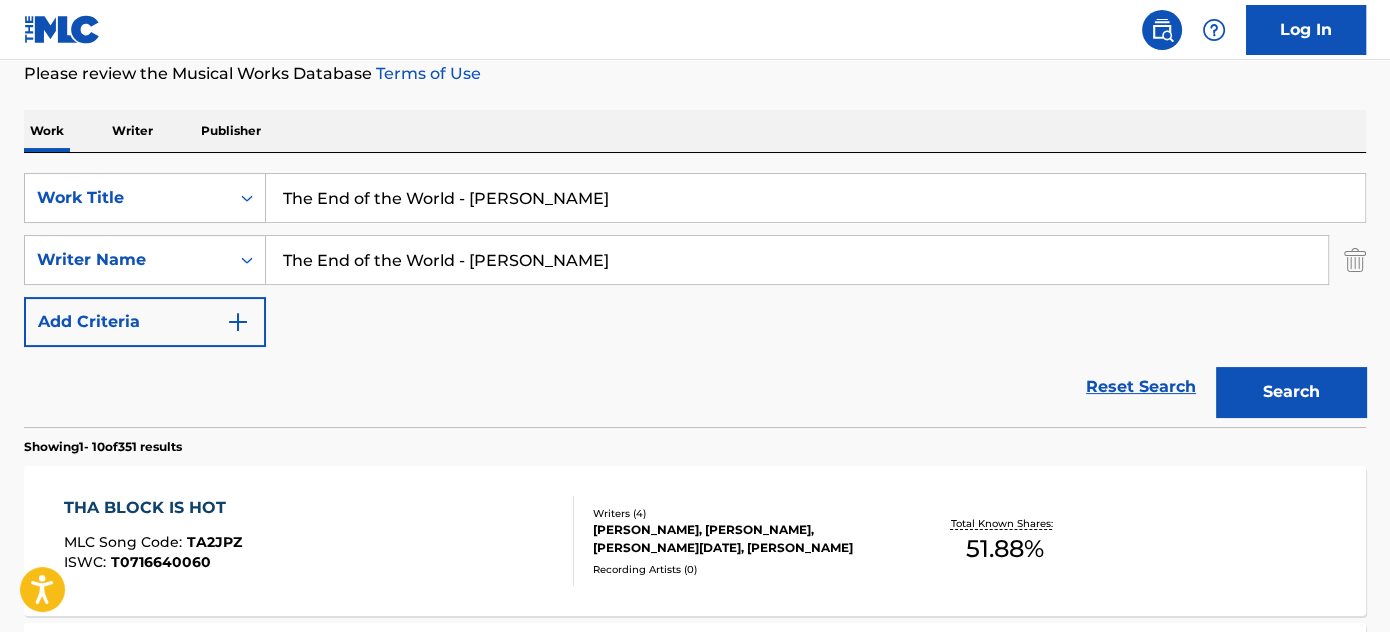 drag, startPoint x: 600, startPoint y: 269, endPoint x: 85, endPoint y: 287, distance: 515.31445 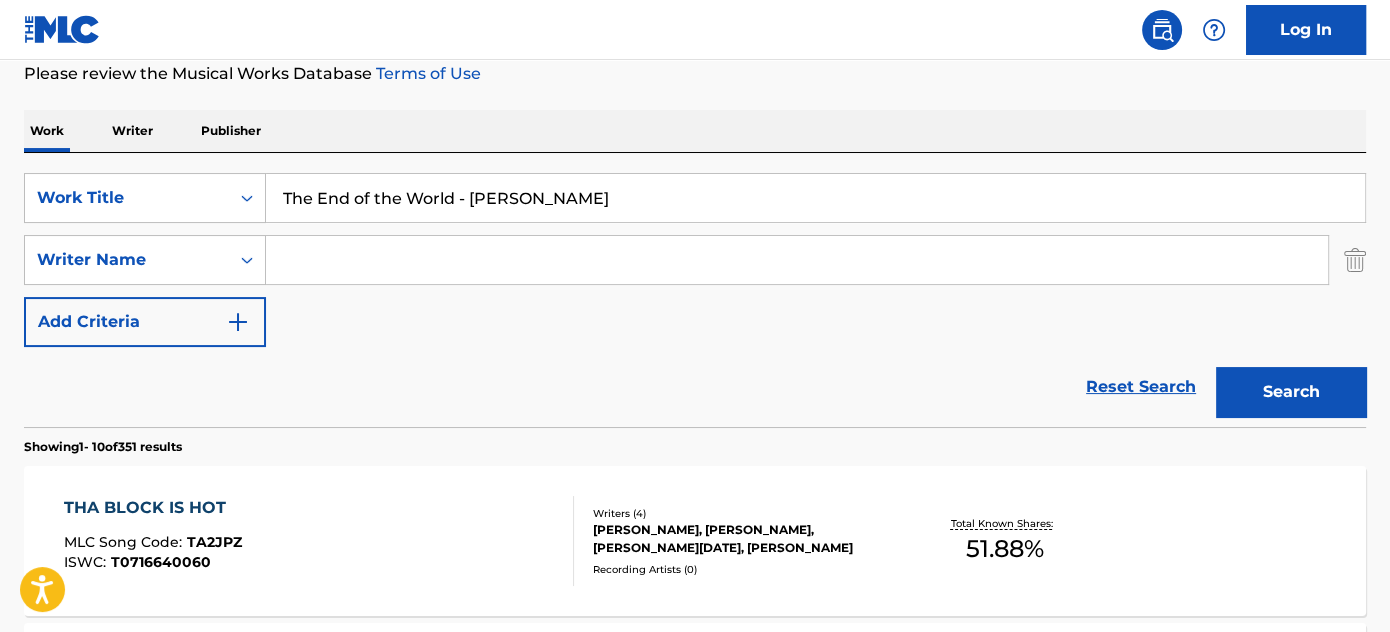 type 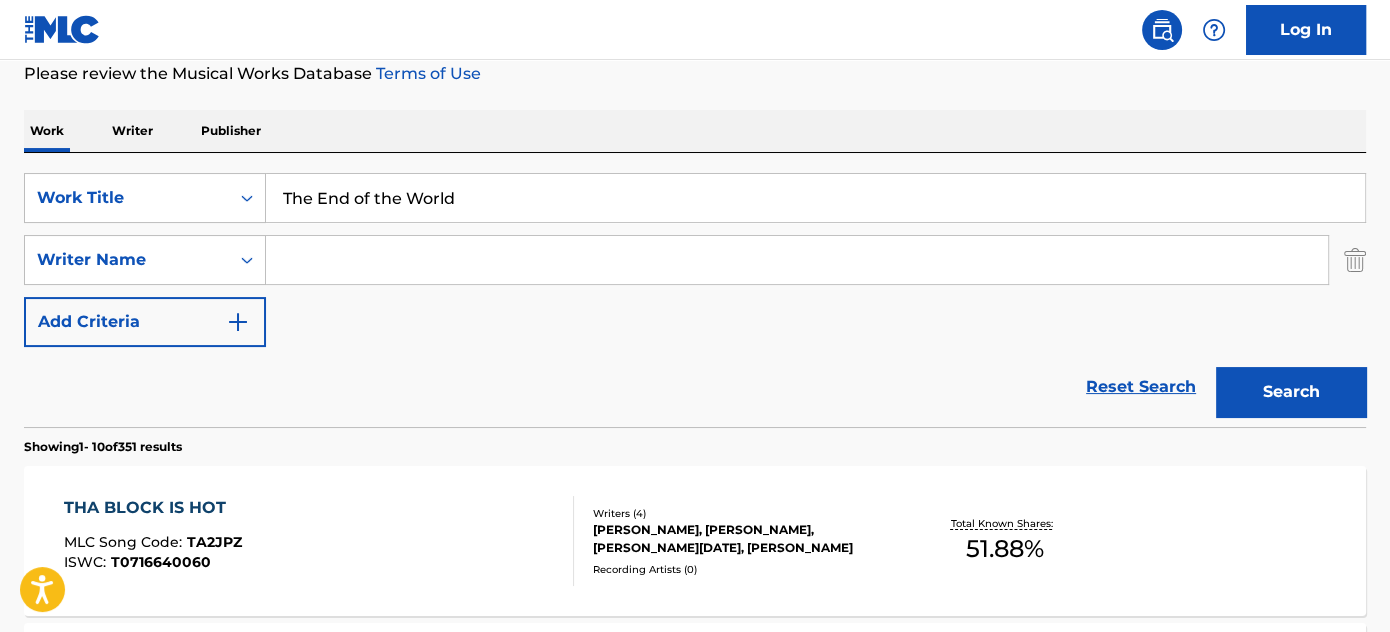 type on "The End of the World" 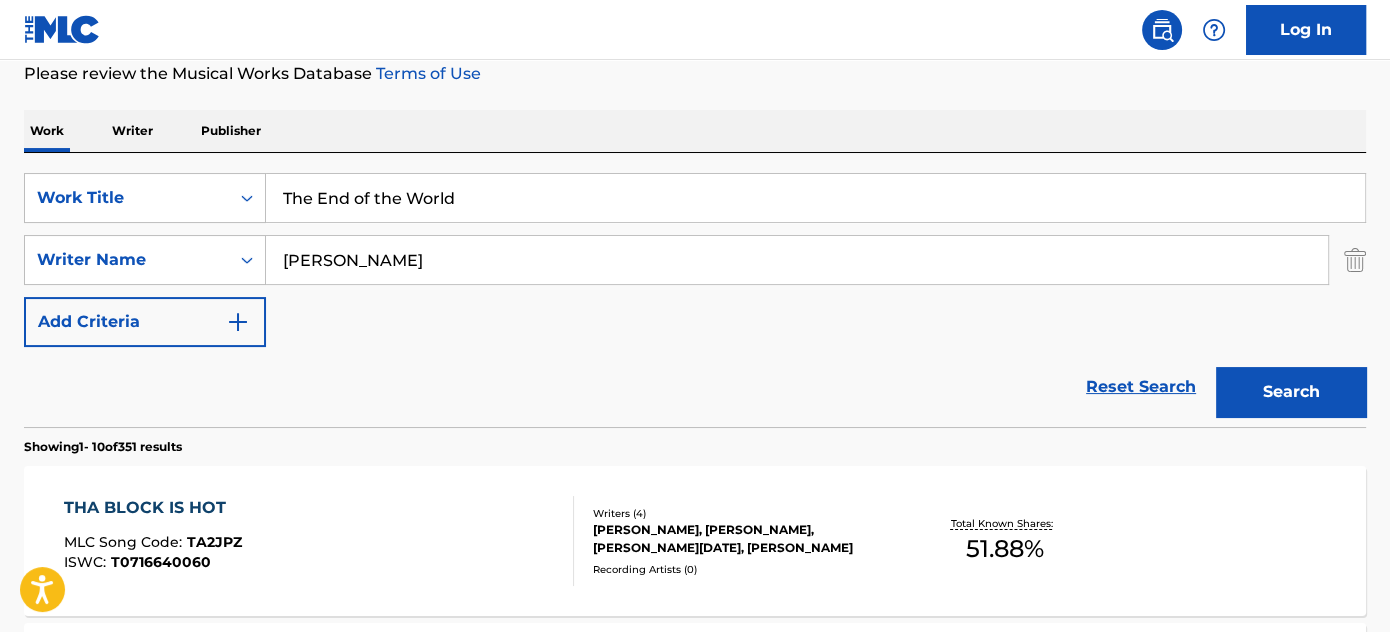 type on "[PERSON_NAME]" 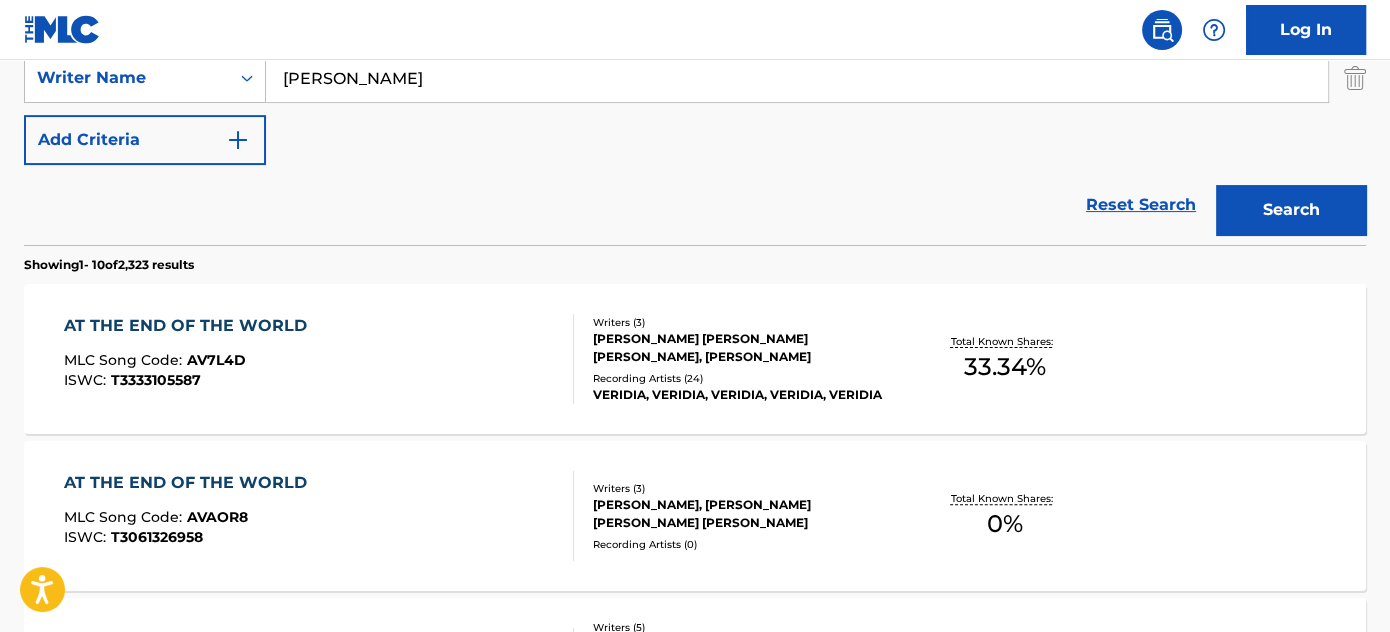 scroll, scrollTop: 181, scrollLeft: 0, axis: vertical 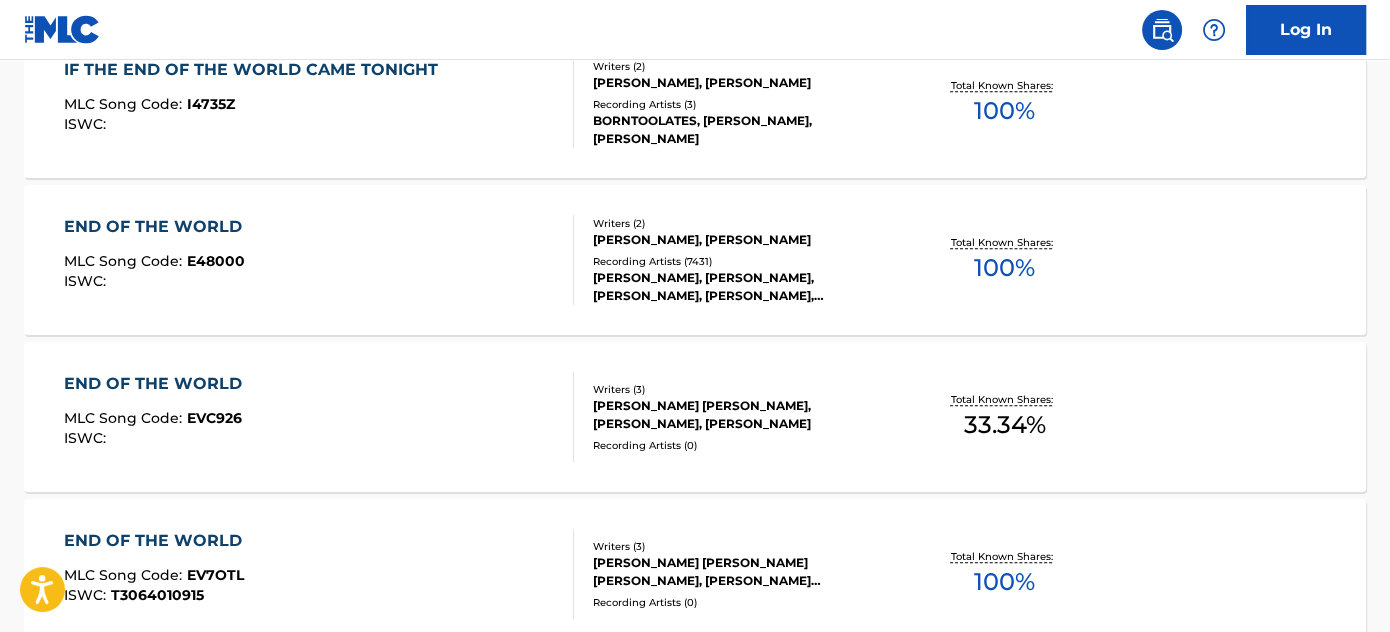 click on "END OF THE WORLD MLC Song Code : E48000 ISWC :" at bounding box center (319, 260) 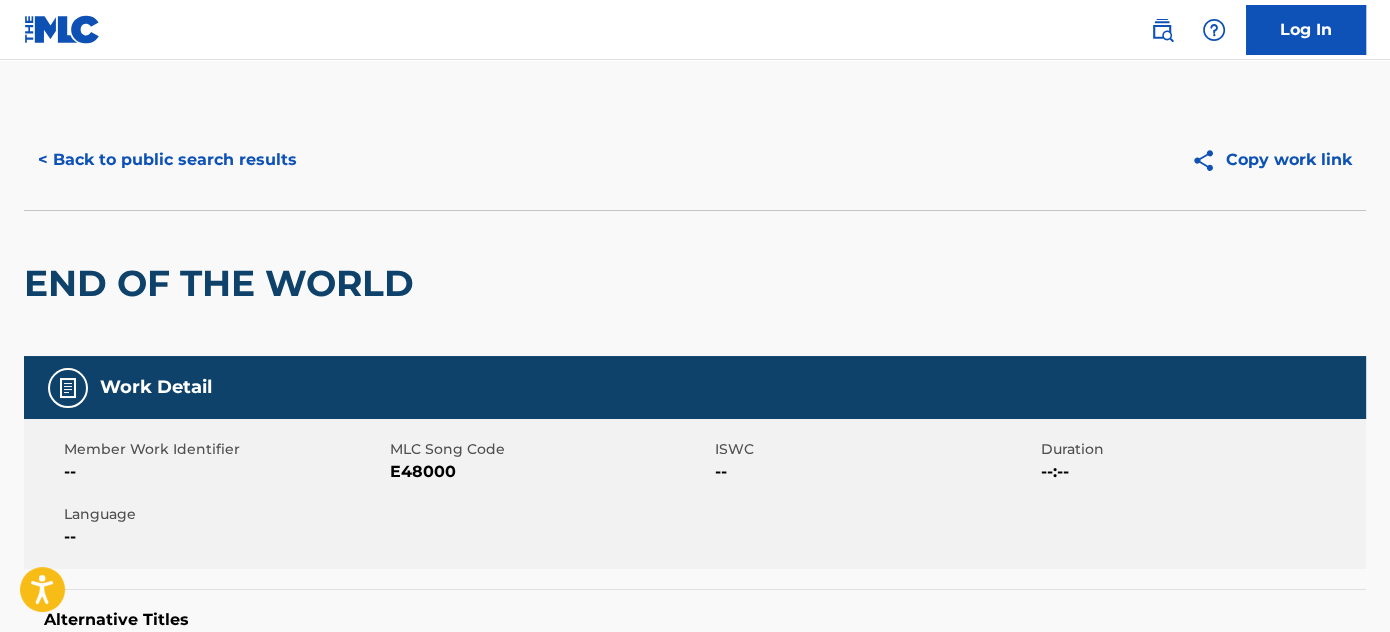 click on "< Back to public search results" at bounding box center (167, 160) 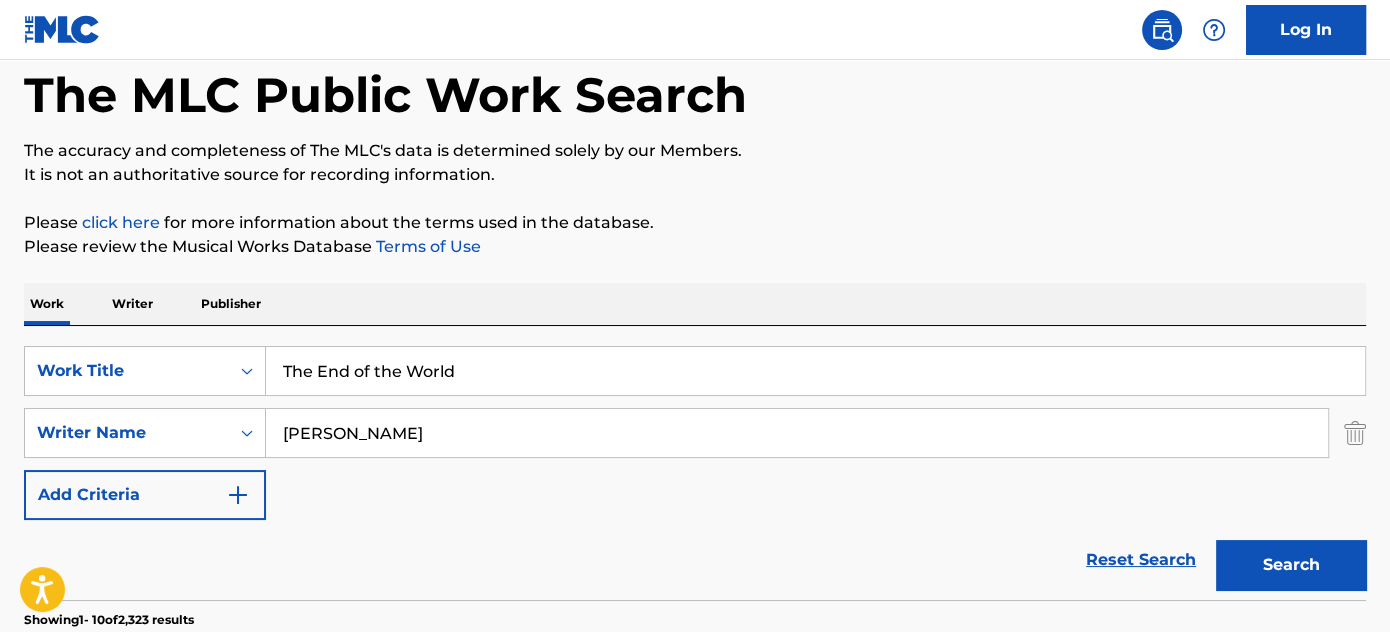 scroll, scrollTop: 23, scrollLeft: 0, axis: vertical 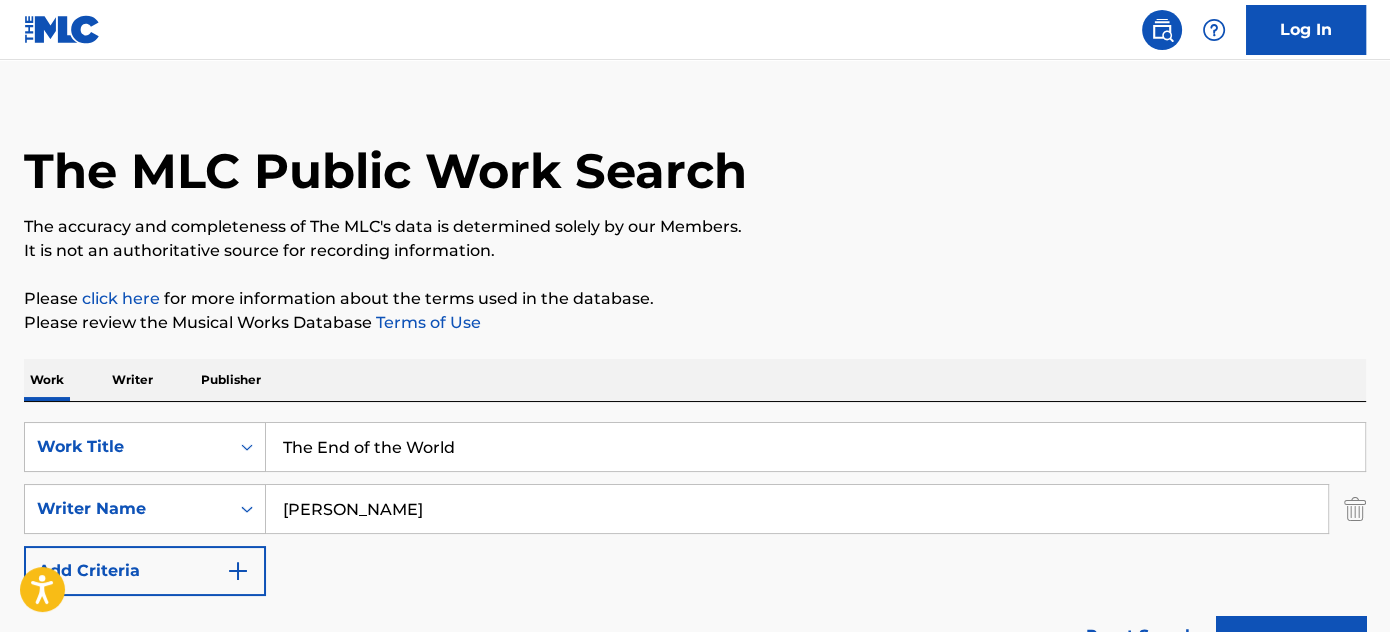 drag, startPoint x: 380, startPoint y: 511, endPoint x: 0, endPoint y: 439, distance: 386.7609 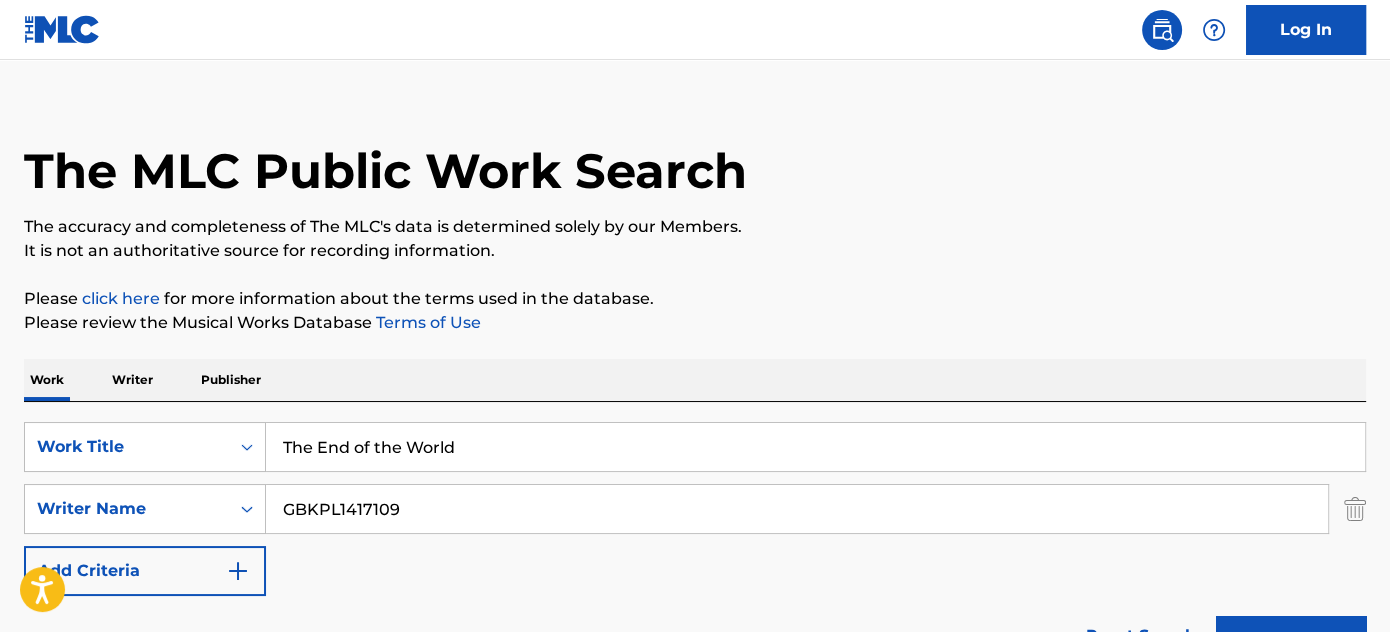 drag, startPoint x: 429, startPoint y: 506, endPoint x: 0, endPoint y: 466, distance: 430.86078 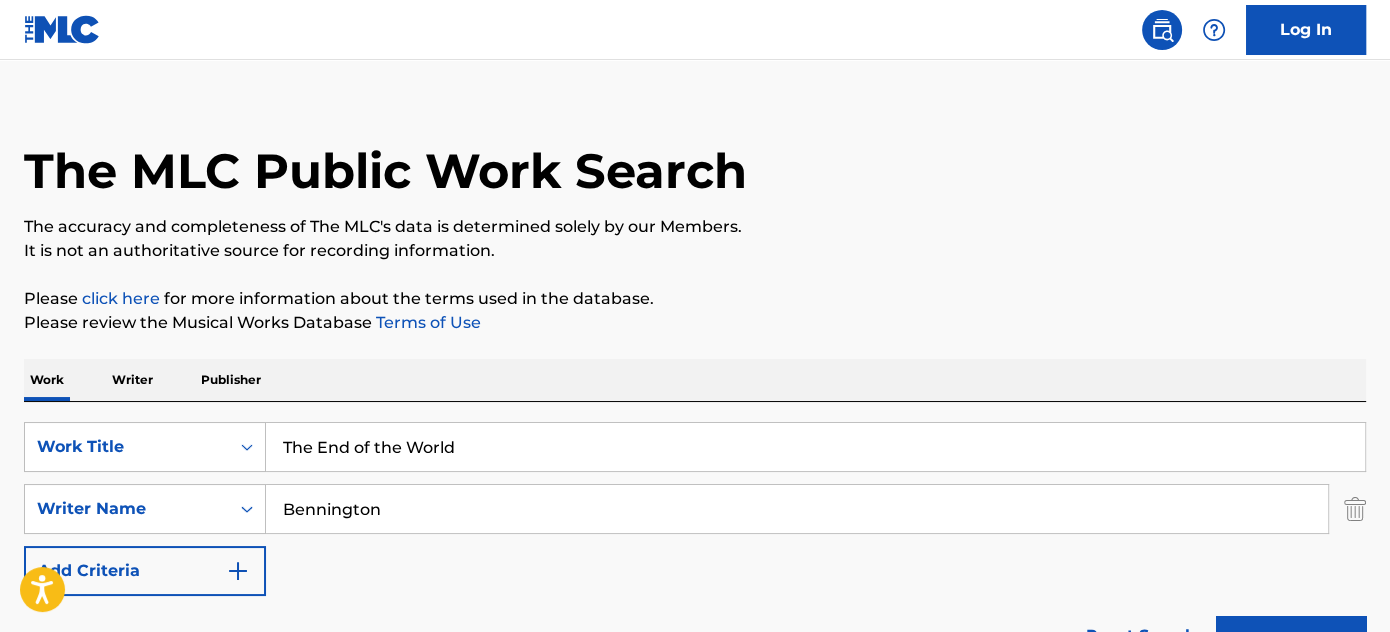 type on "Bennington" 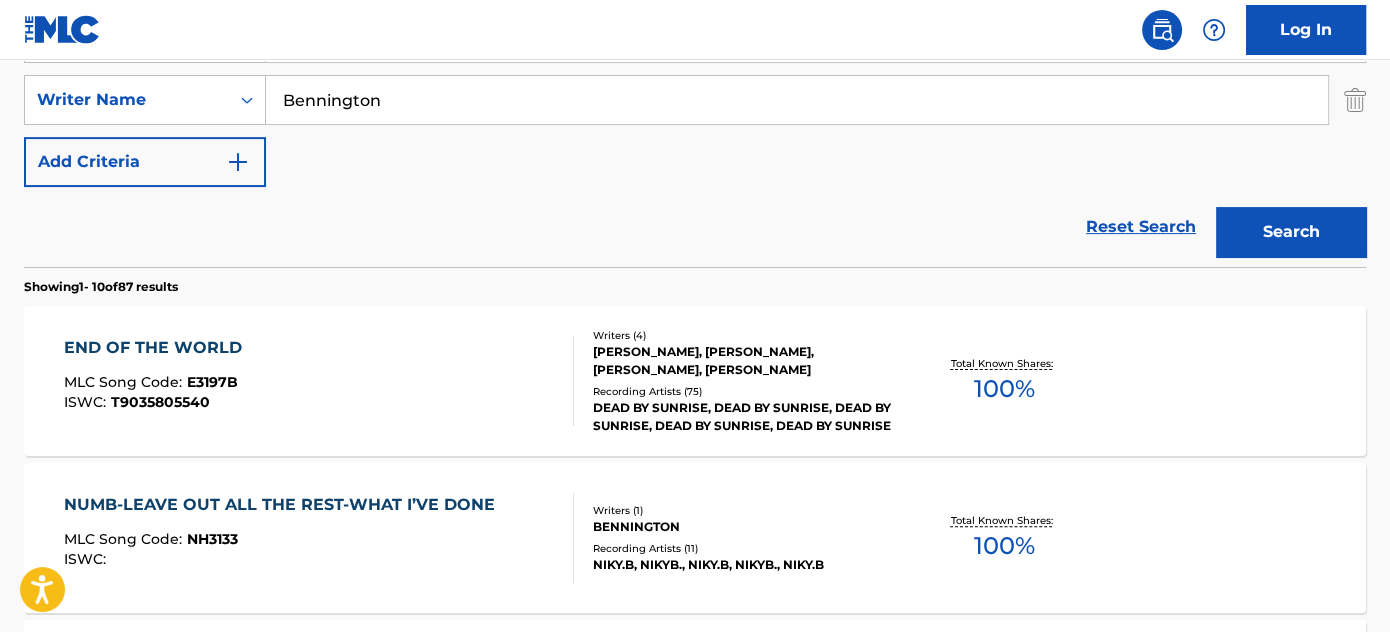 scroll, scrollTop: 568, scrollLeft: 0, axis: vertical 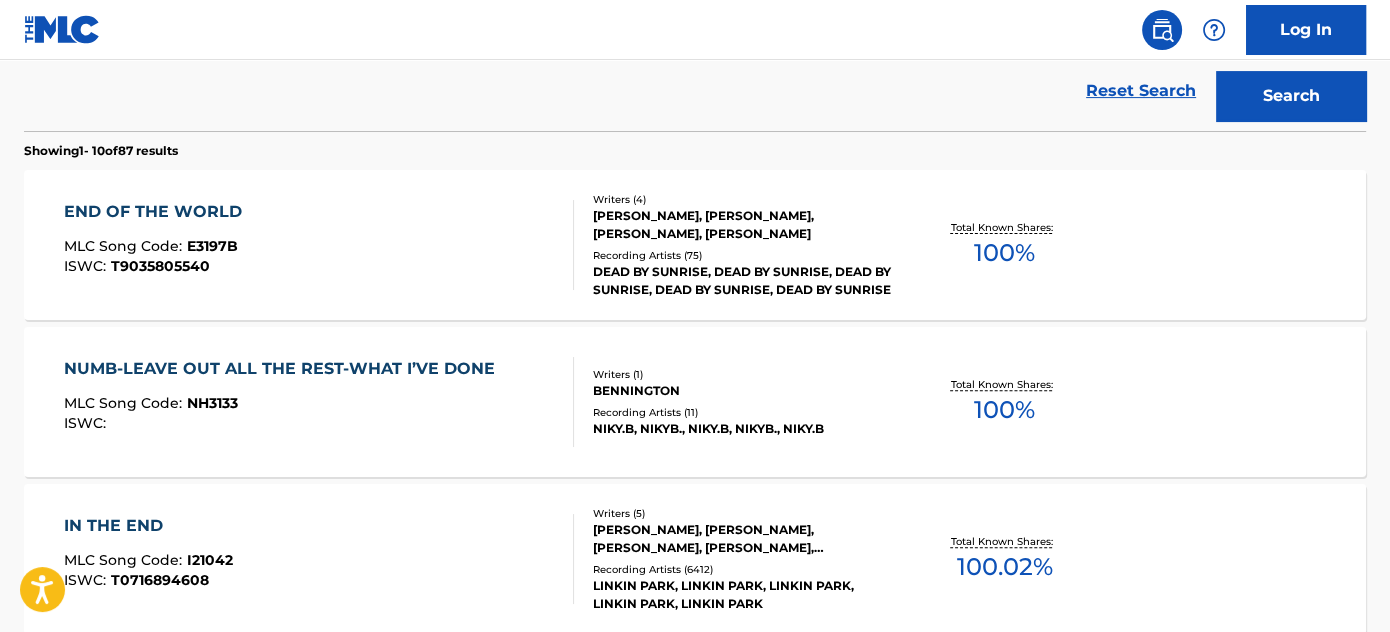 click on "END OF THE WORLD MLC Song Code : E3197B ISWC : T9035805540" at bounding box center (319, 245) 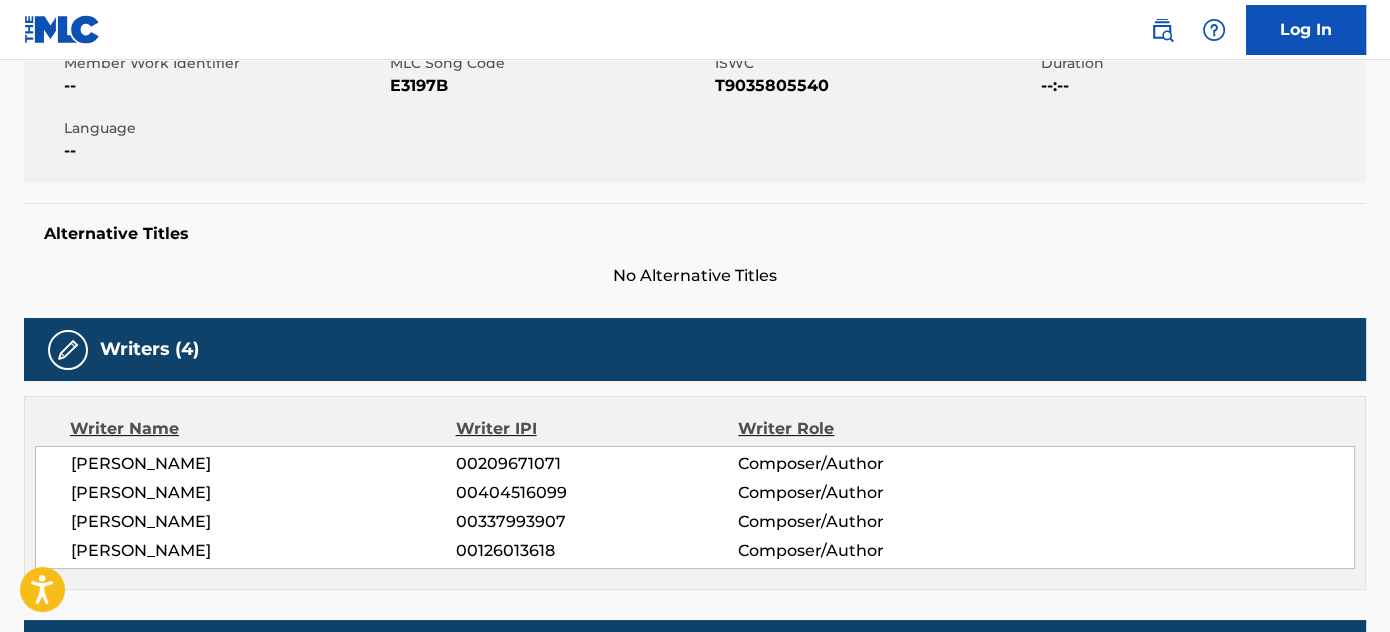 scroll, scrollTop: 454, scrollLeft: 0, axis: vertical 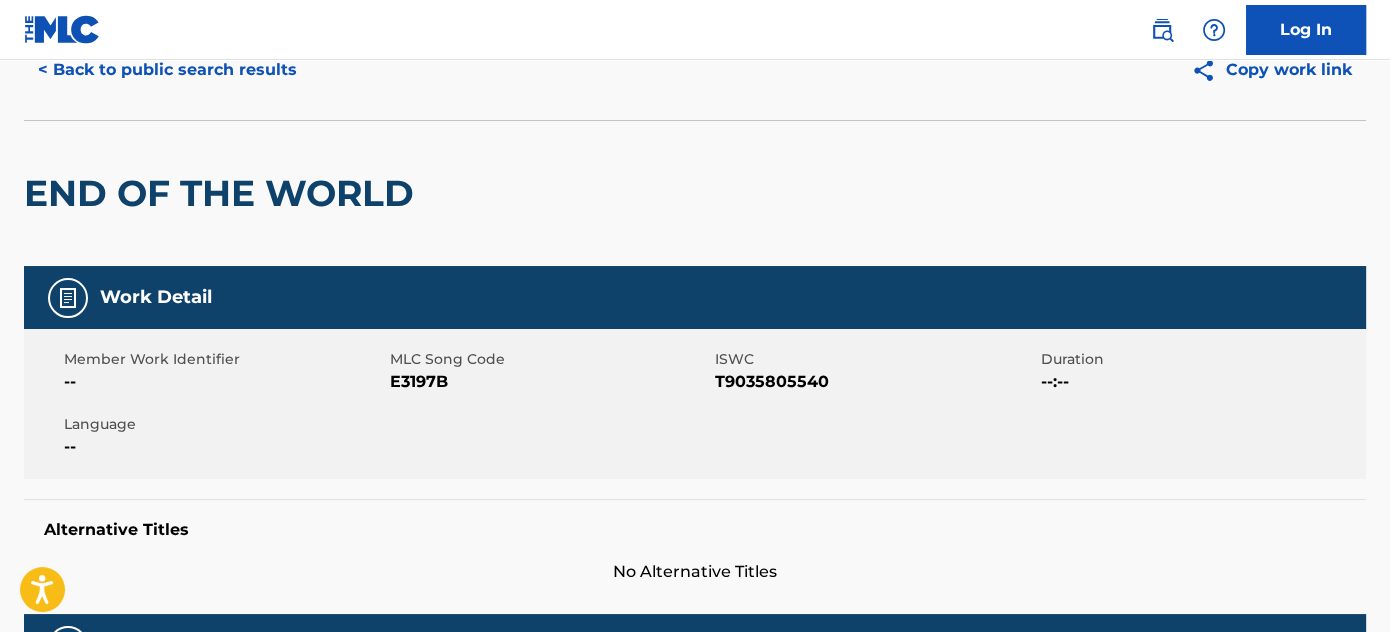 click on "< Back to public search results" at bounding box center (167, 70) 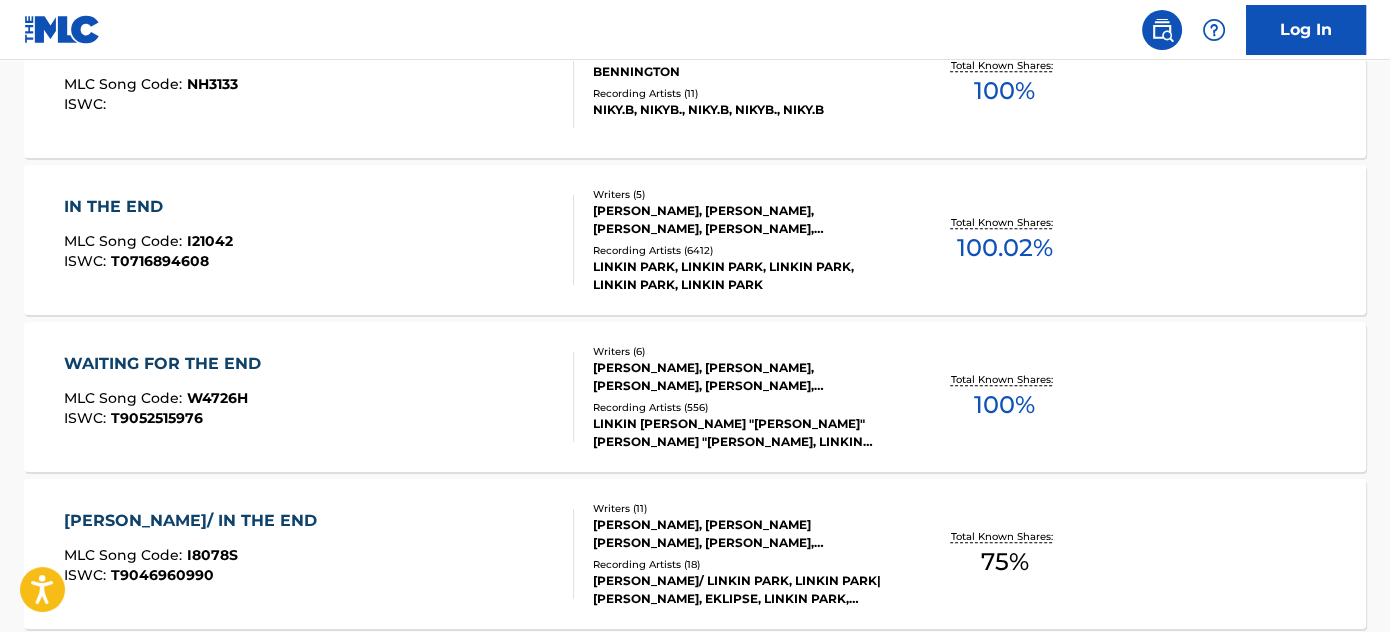scroll, scrollTop: 954, scrollLeft: 0, axis: vertical 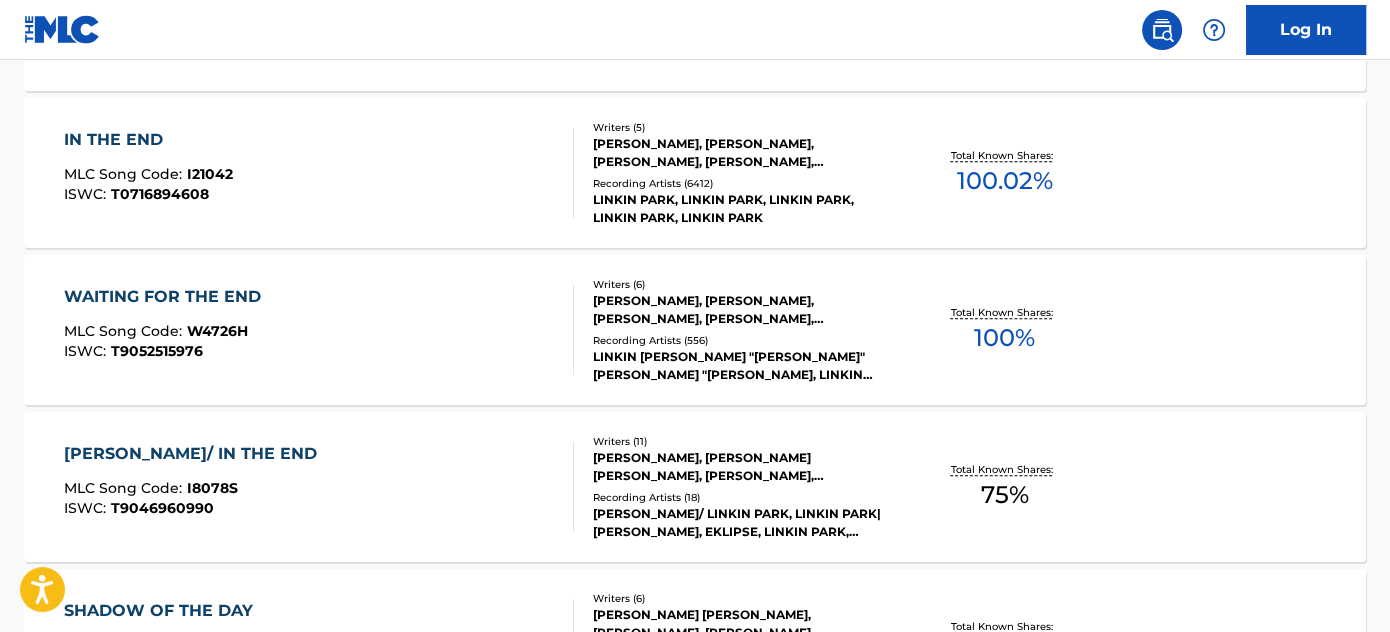 click on "WAITING FOR THE END MLC Song Code : W4726H ISWC : T9052515976" at bounding box center [319, 330] 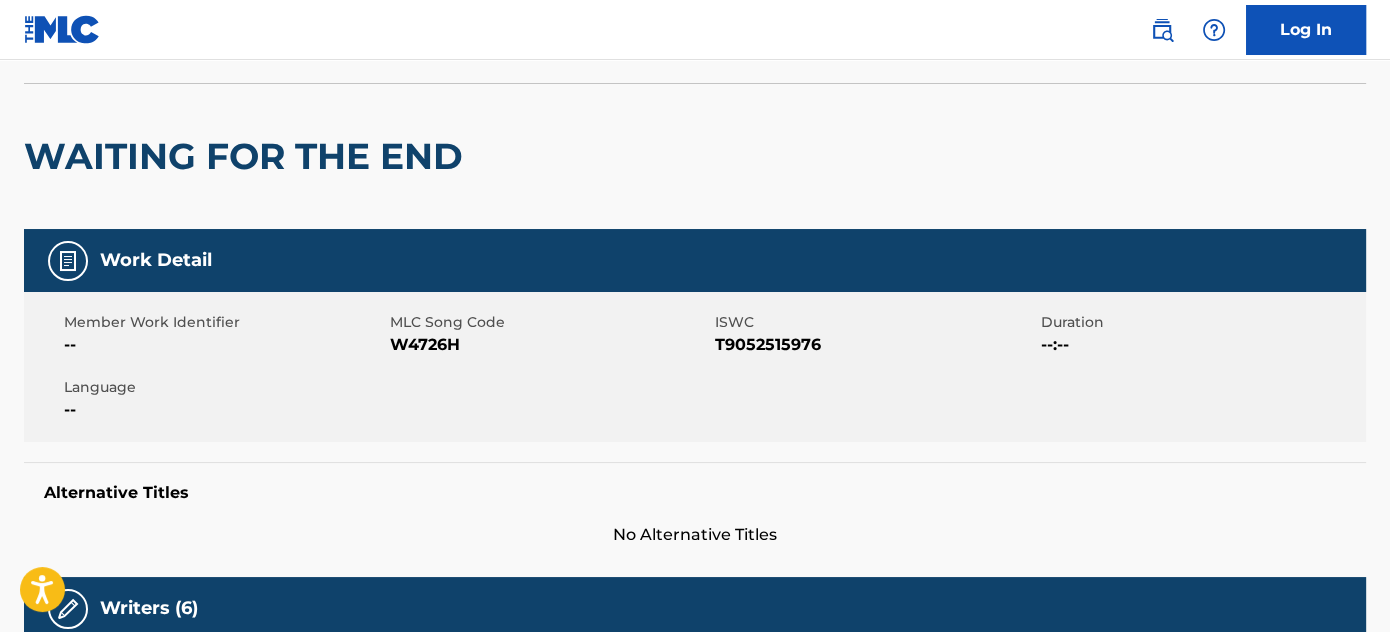 scroll, scrollTop: 0, scrollLeft: 0, axis: both 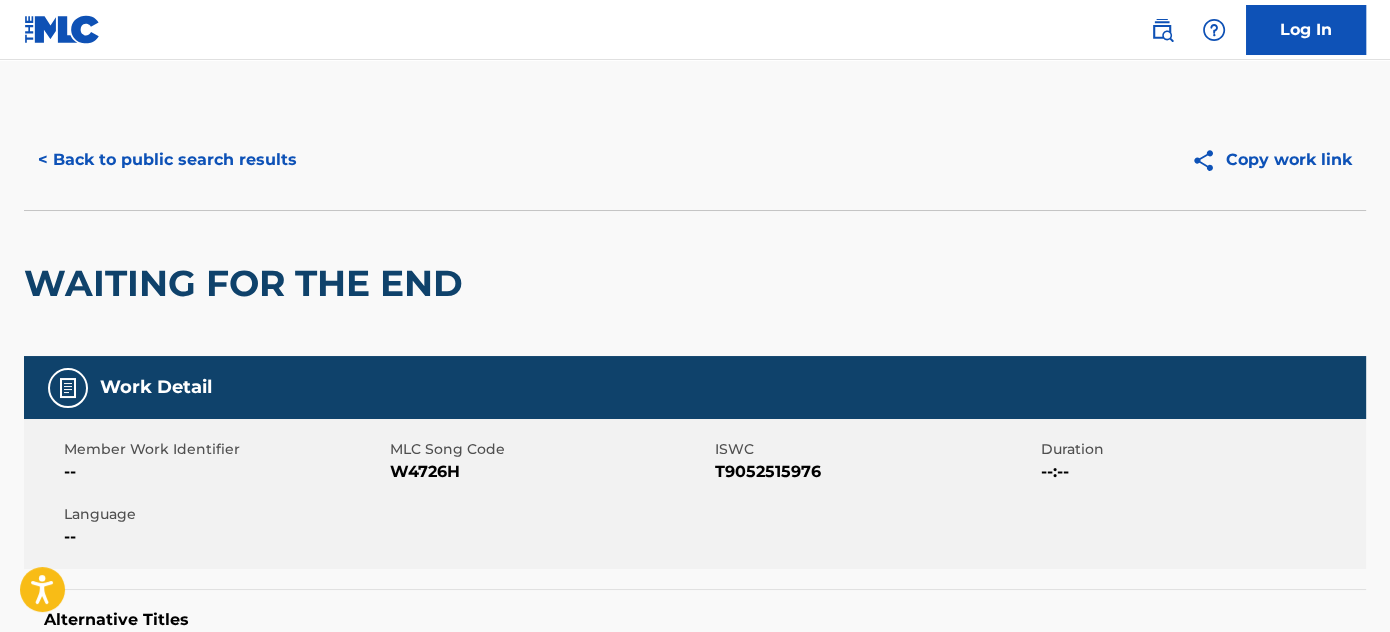 click on "< Back to public search results Copy work link" at bounding box center [695, 160] 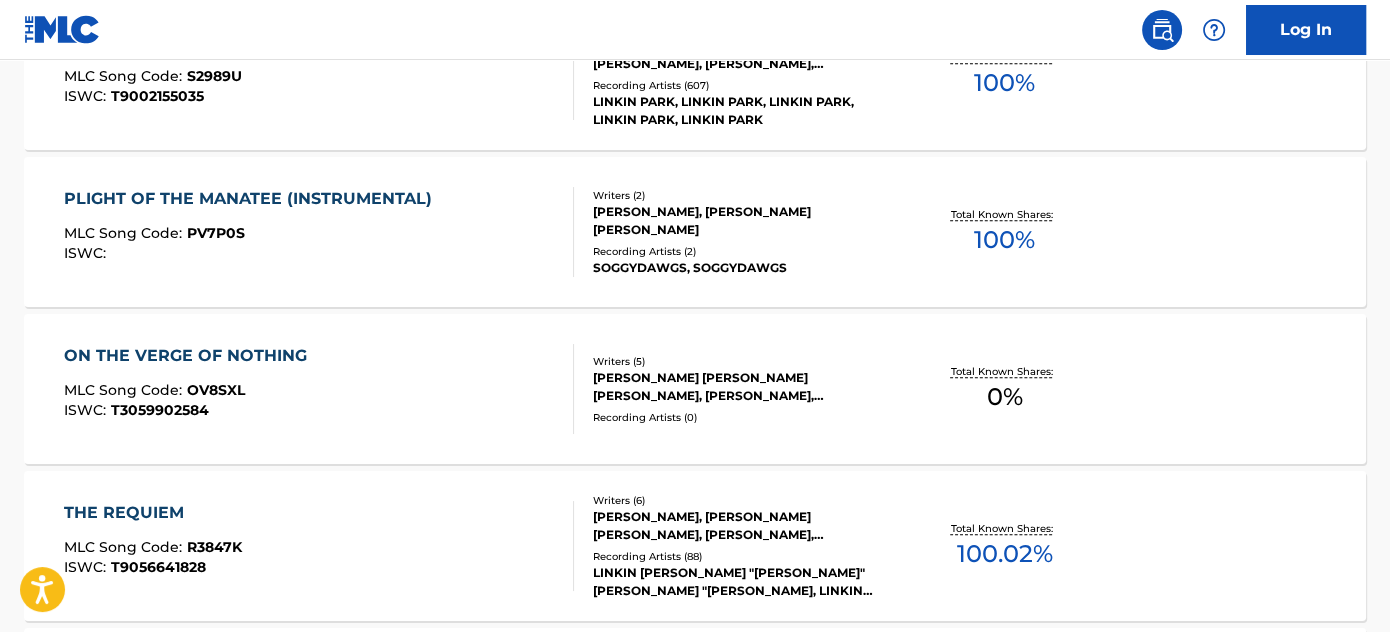 scroll, scrollTop: 1341, scrollLeft: 0, axis: vertical 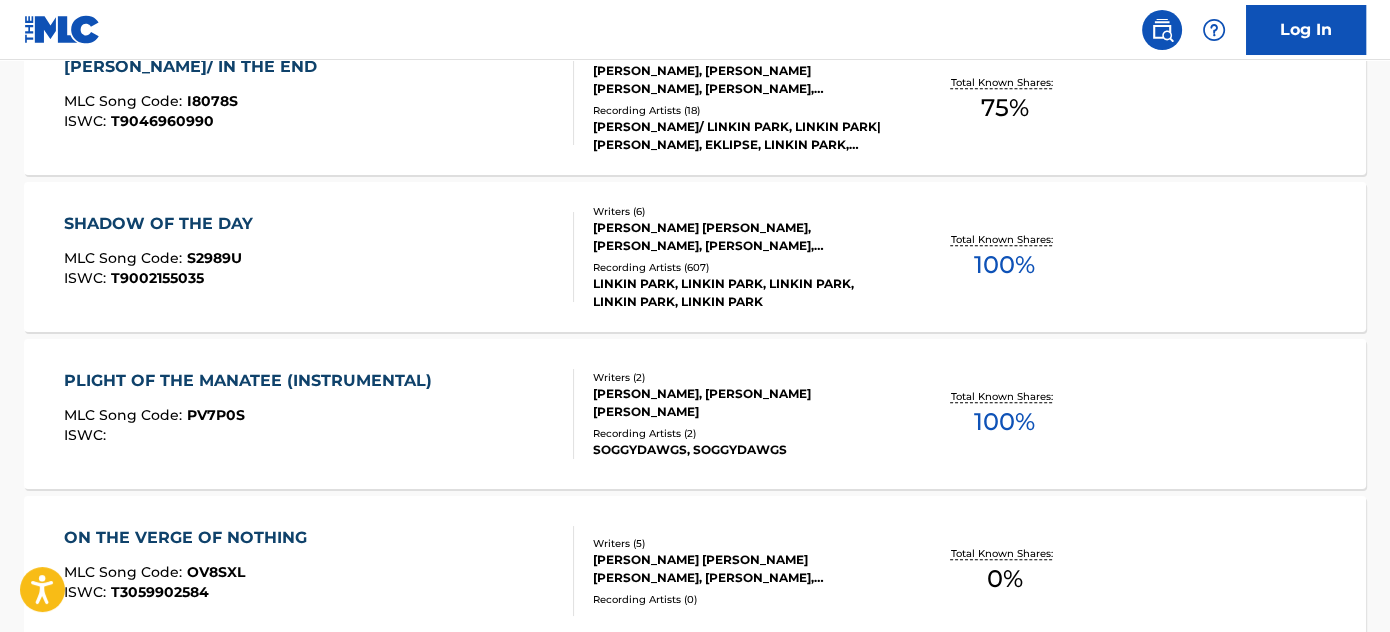 click on "SHADOW OF THE DAY MLC Song Code : S2989U ISWC : T9002155035" at bounding box center [319, 257] 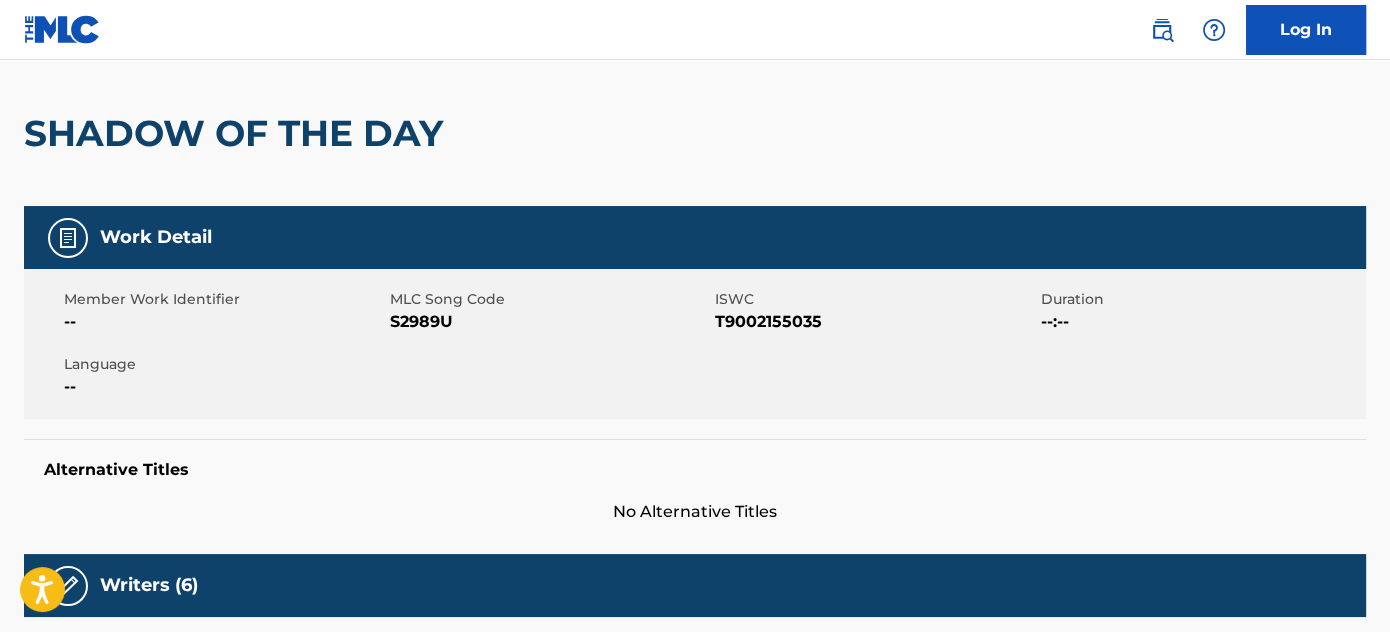 scroll, scrollTop: 0, scrollLeft: 0, axis: both 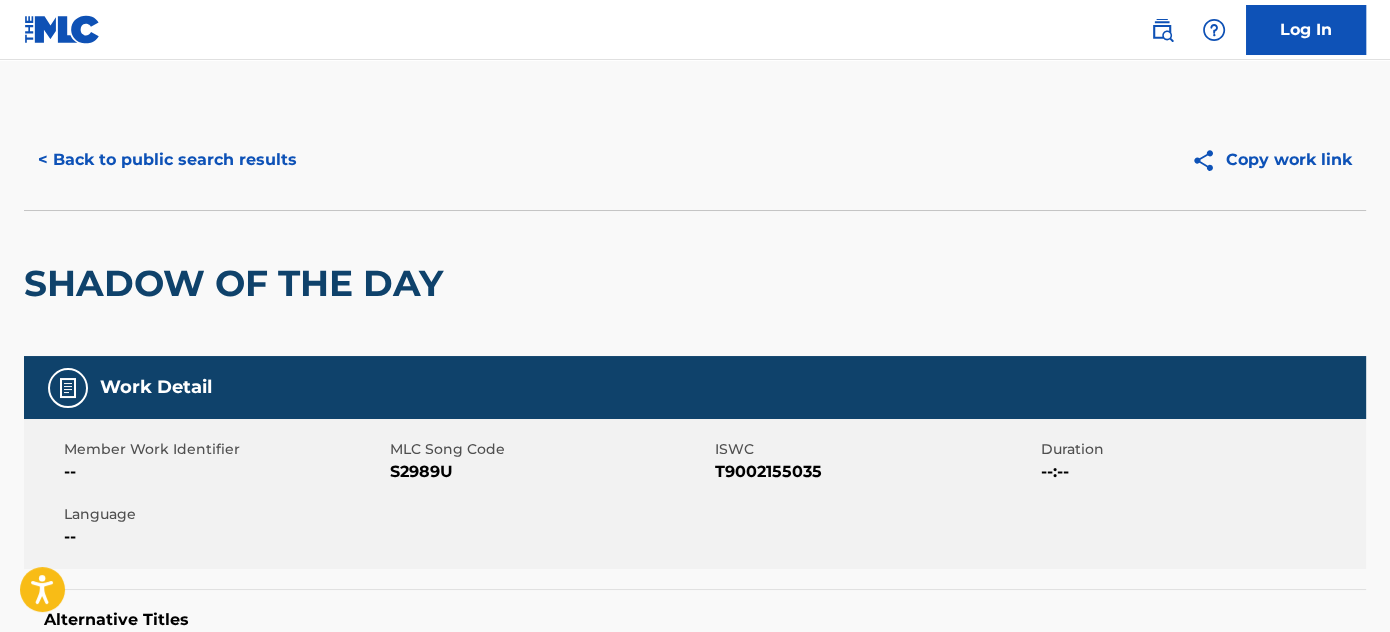 click on "< Back to public search results" at bounding box center (167, 160) 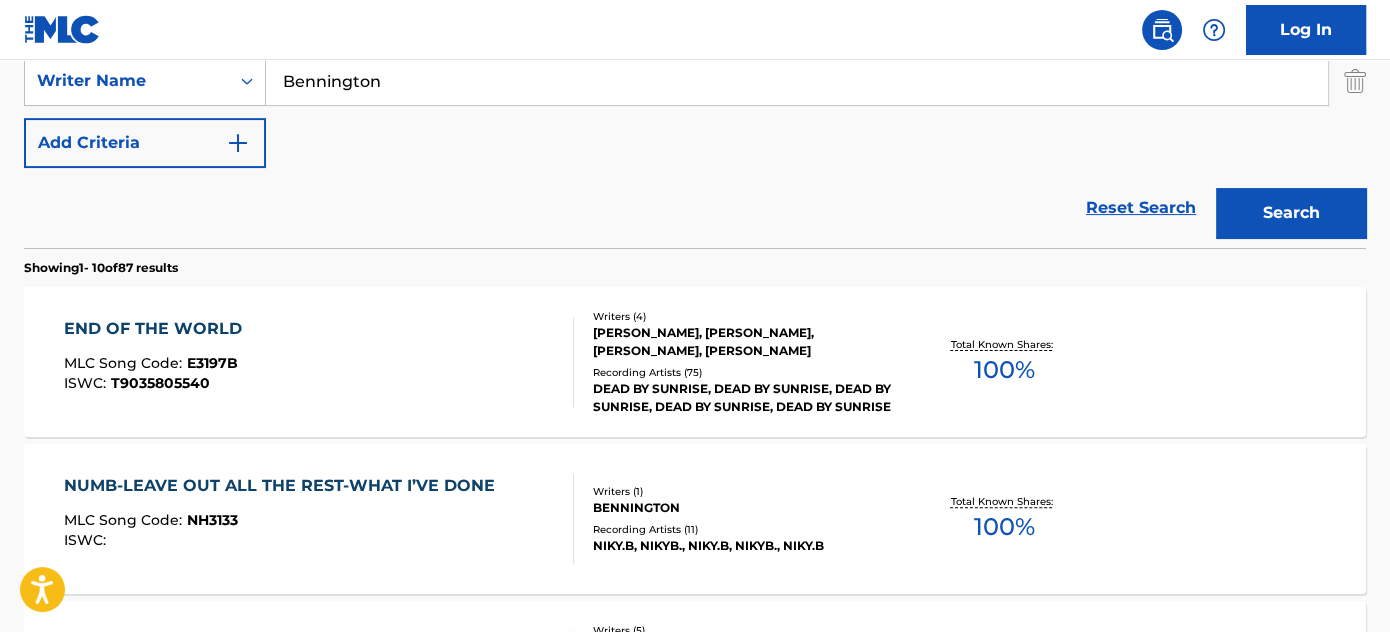 scroll, scrollTop: 365, scrollLeft: 0, axis: vertical 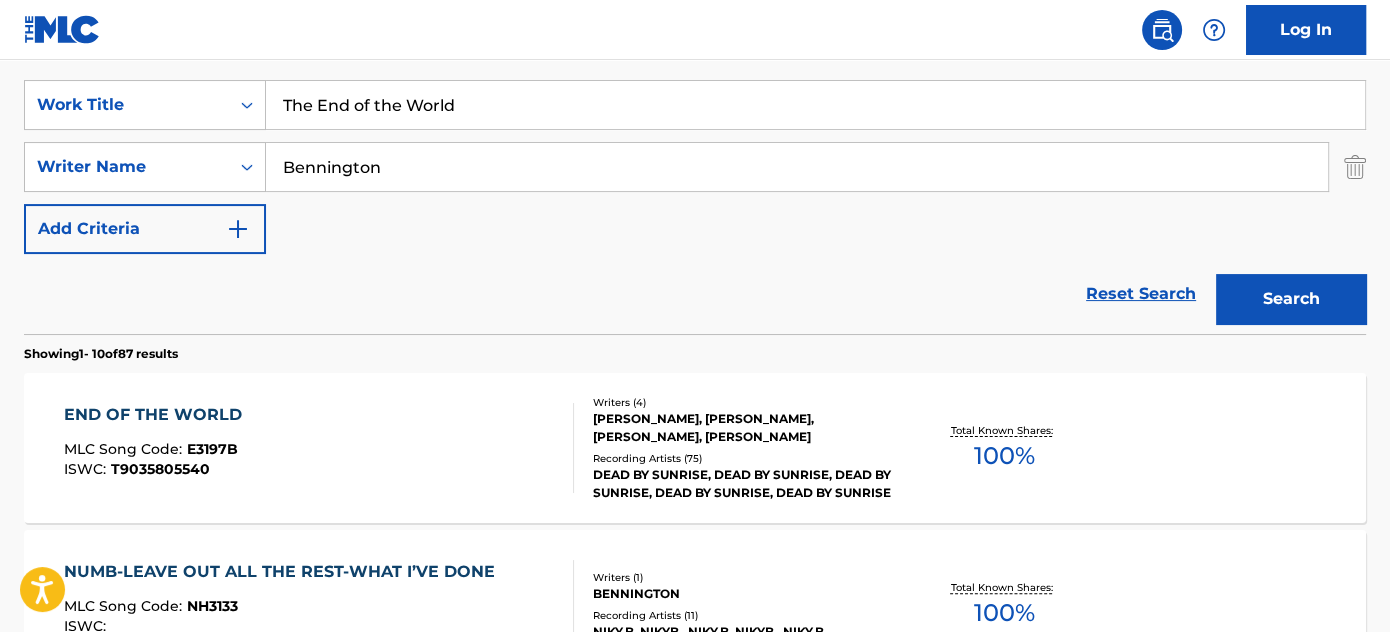 drag, startPoint x: 421, startPoint y: 151, endPoint x: 0, endPoint y: 170, distance: 421.42853 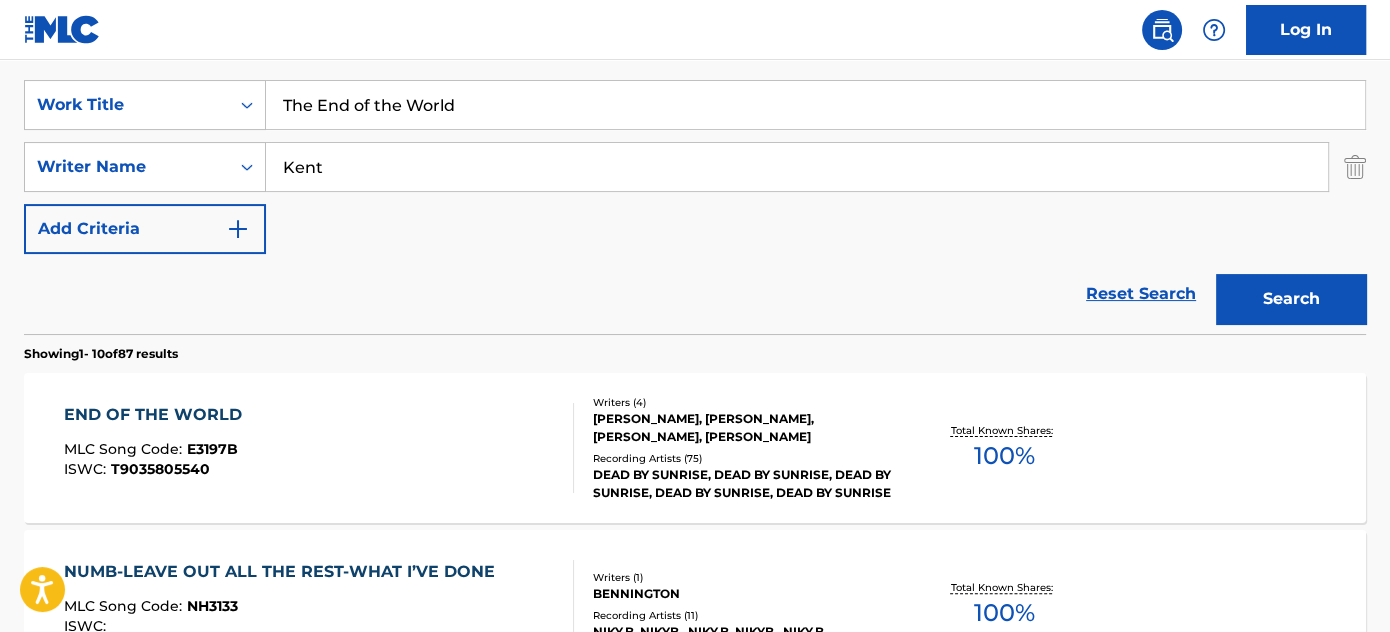 click on "Search" at bounding box center (1291, 299) 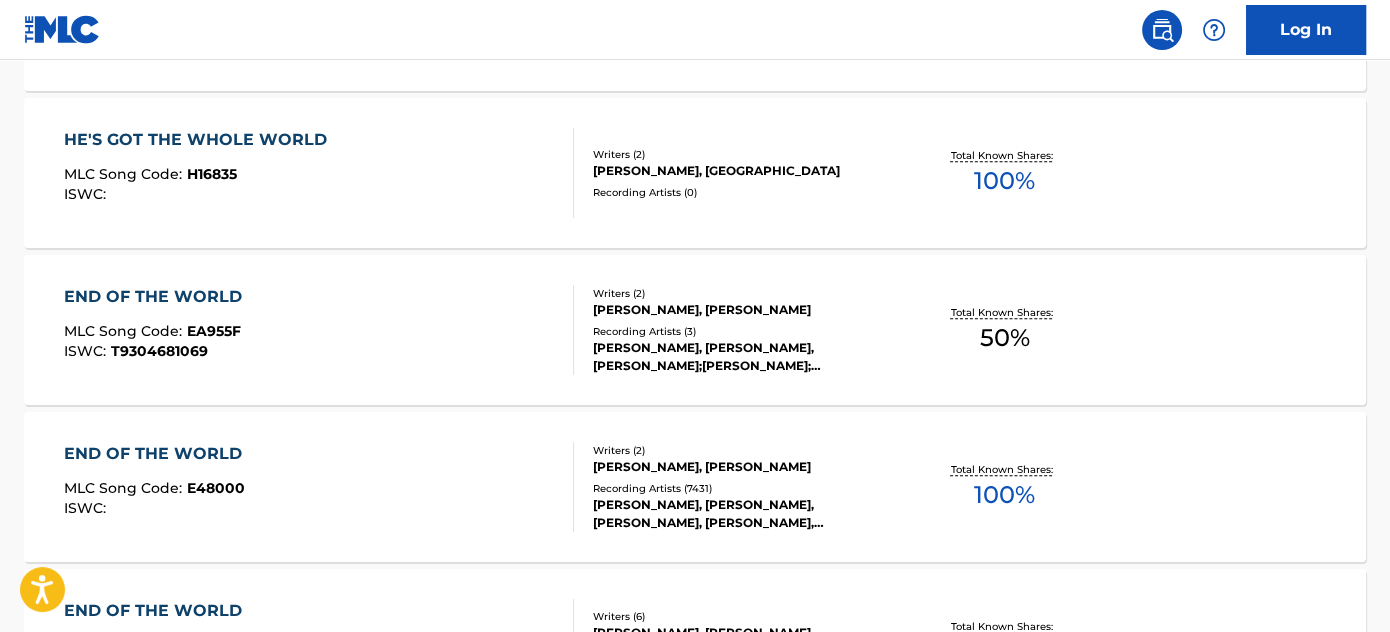 scroll, scrollTop: 1001, scrollLeft: 0, axis: vertical 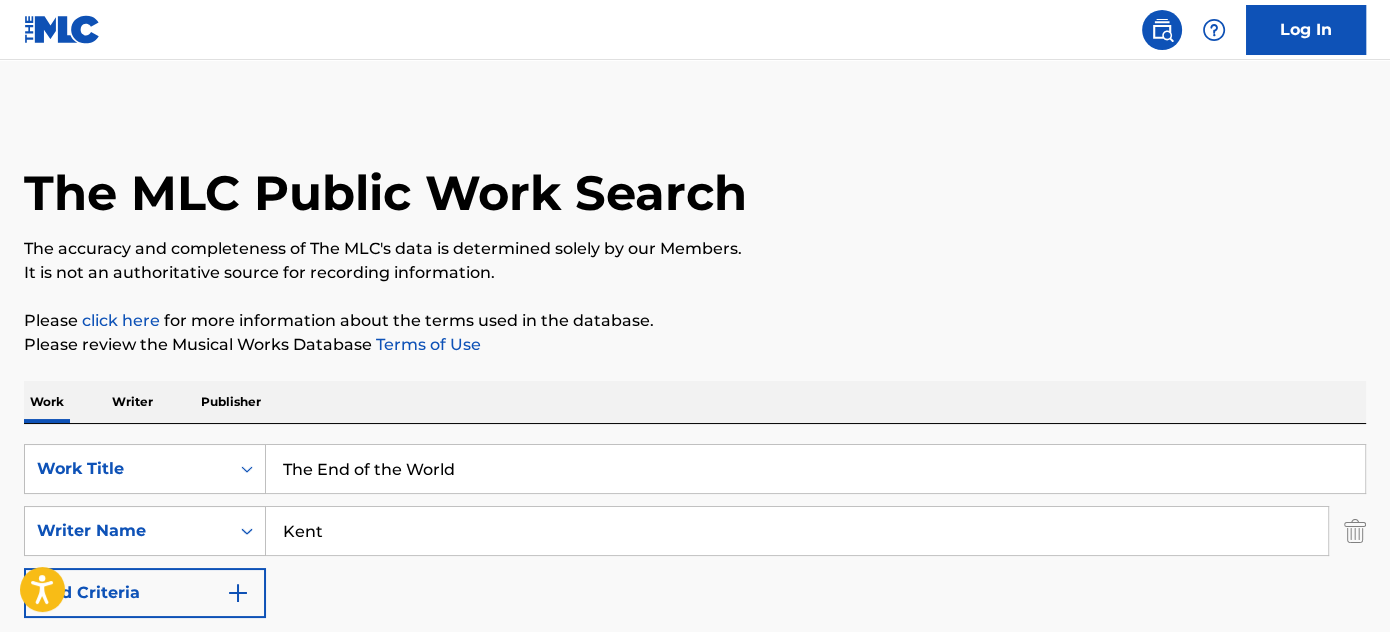 drag, startPoint x: 374, startPoint y: 524, endPoint x: 13, endPoint y: 533, distance: 361.11218 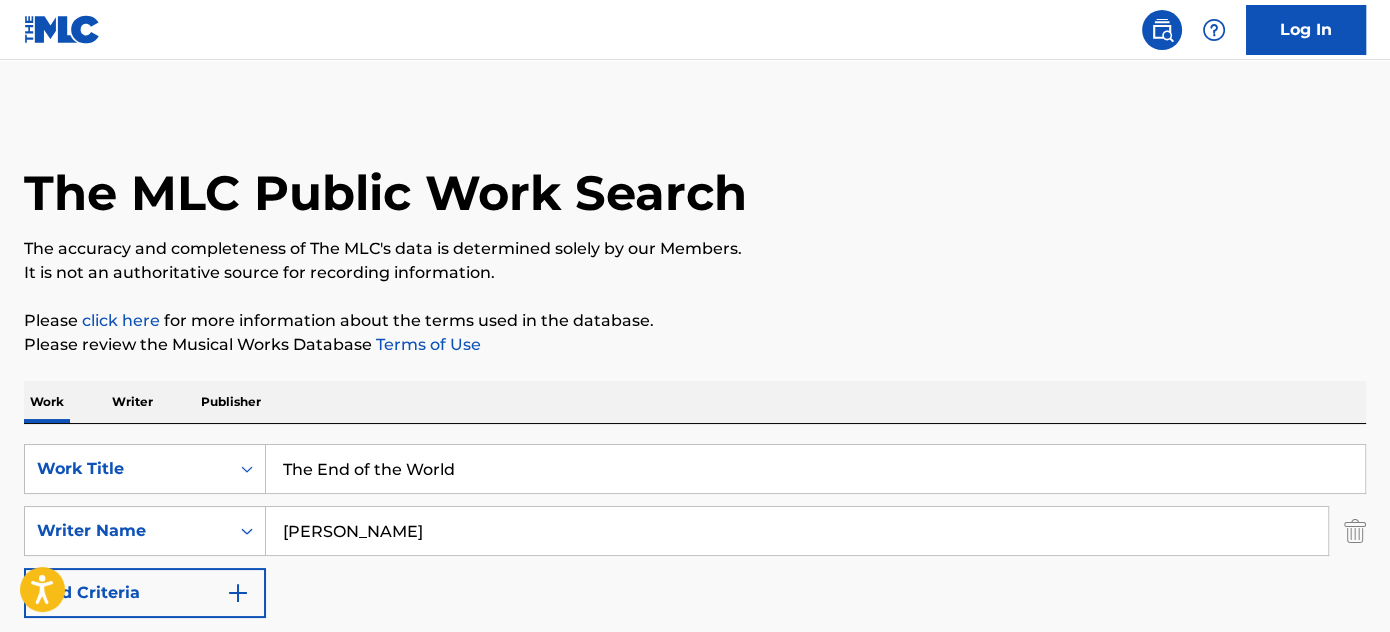 click on "Search" at bounding box center [1291, 663] 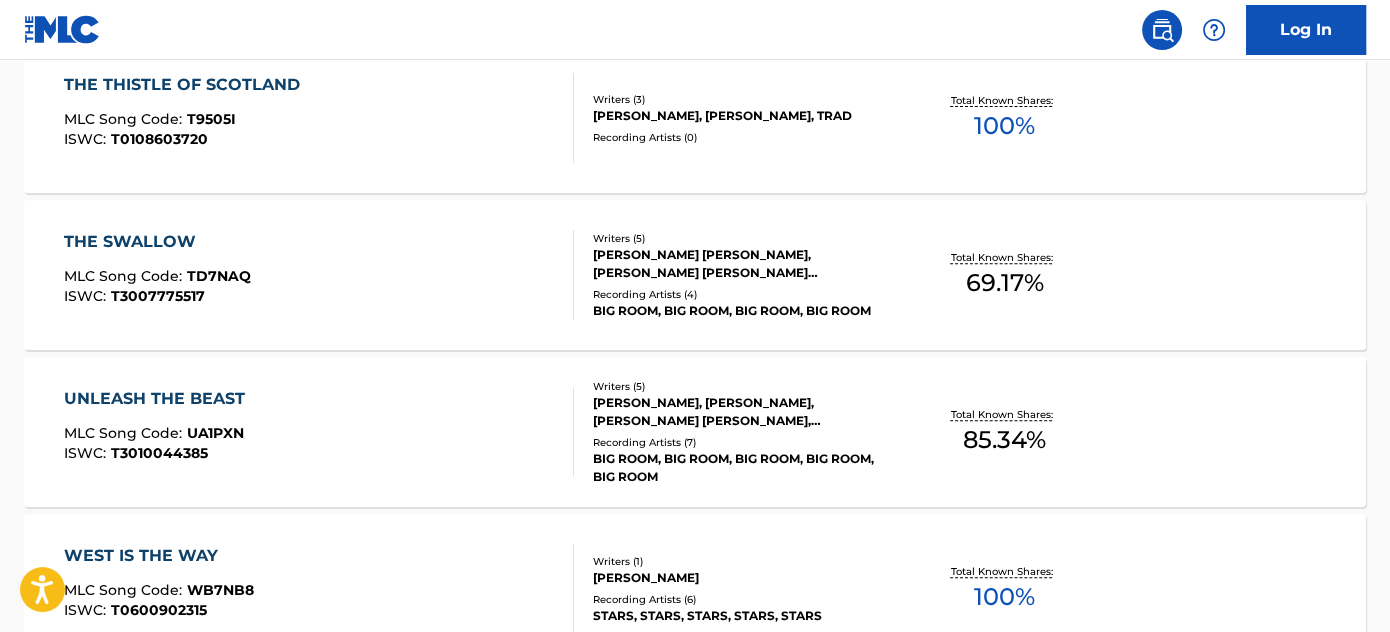 scroll, scrollTop: 331, scrollLeft: 0, axis: vertical 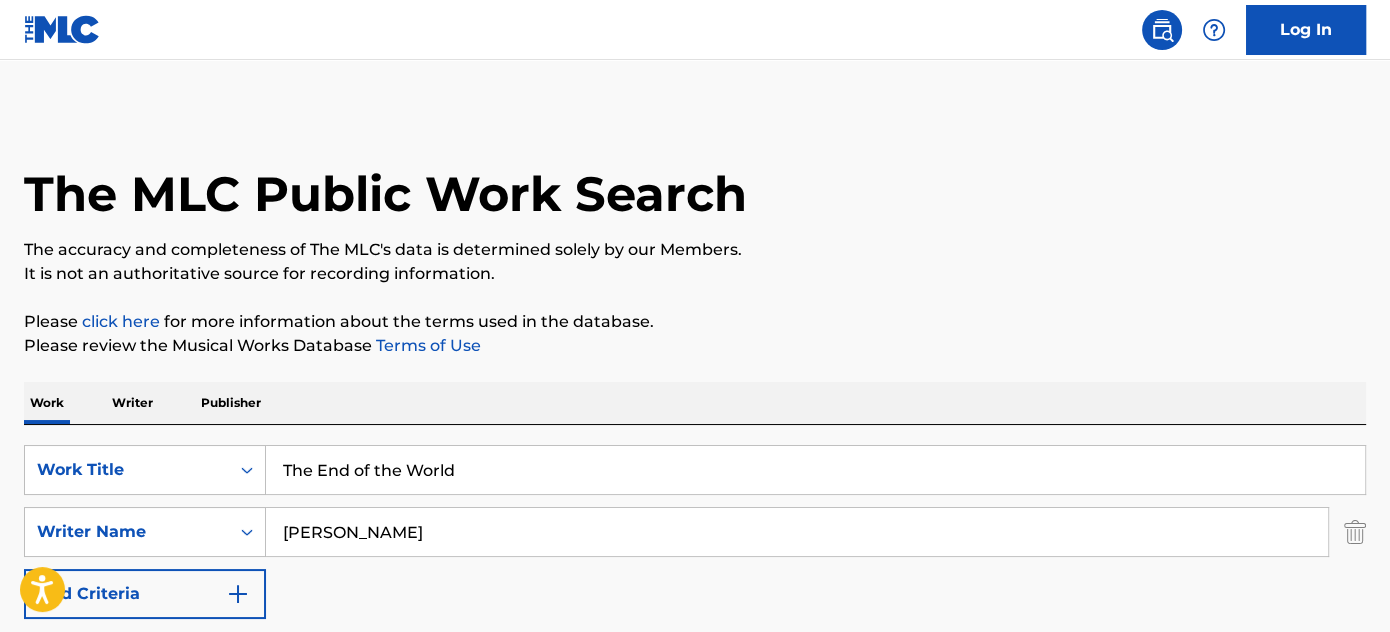 drag, startPoint x: 250, startPoint y: 517, endPoint x: 0, endPoint y: 506, distance: 250.24188 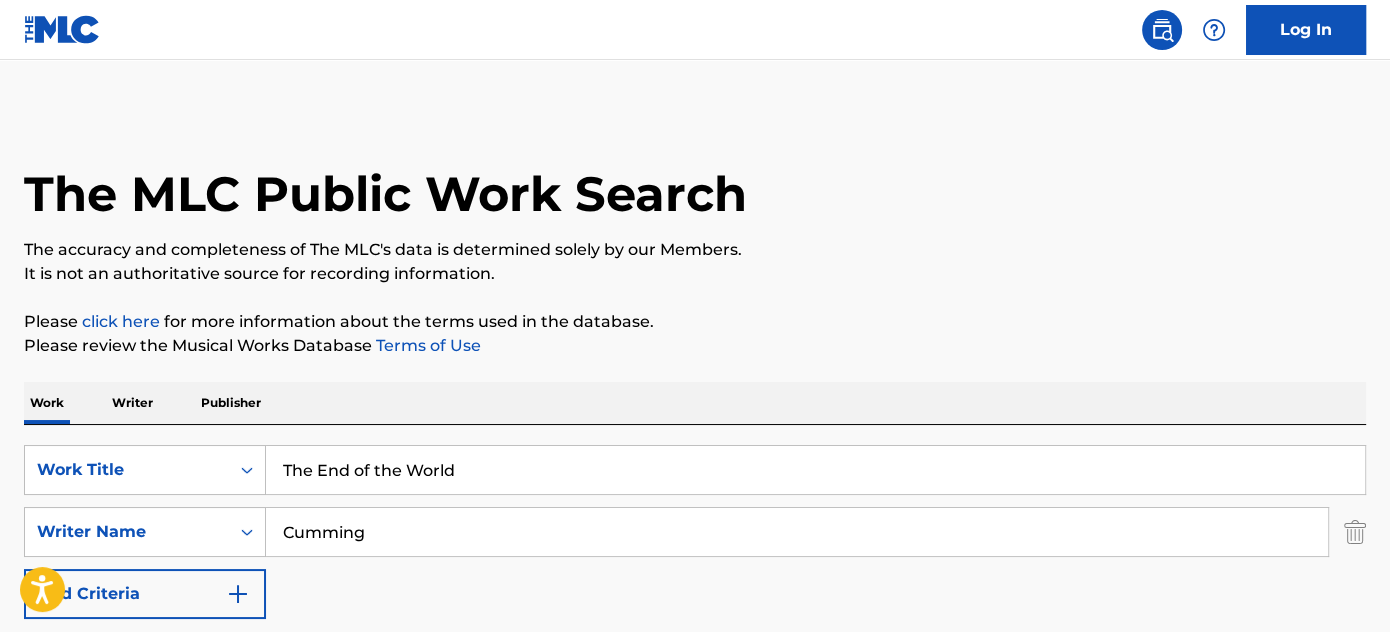 type on "Cumming" 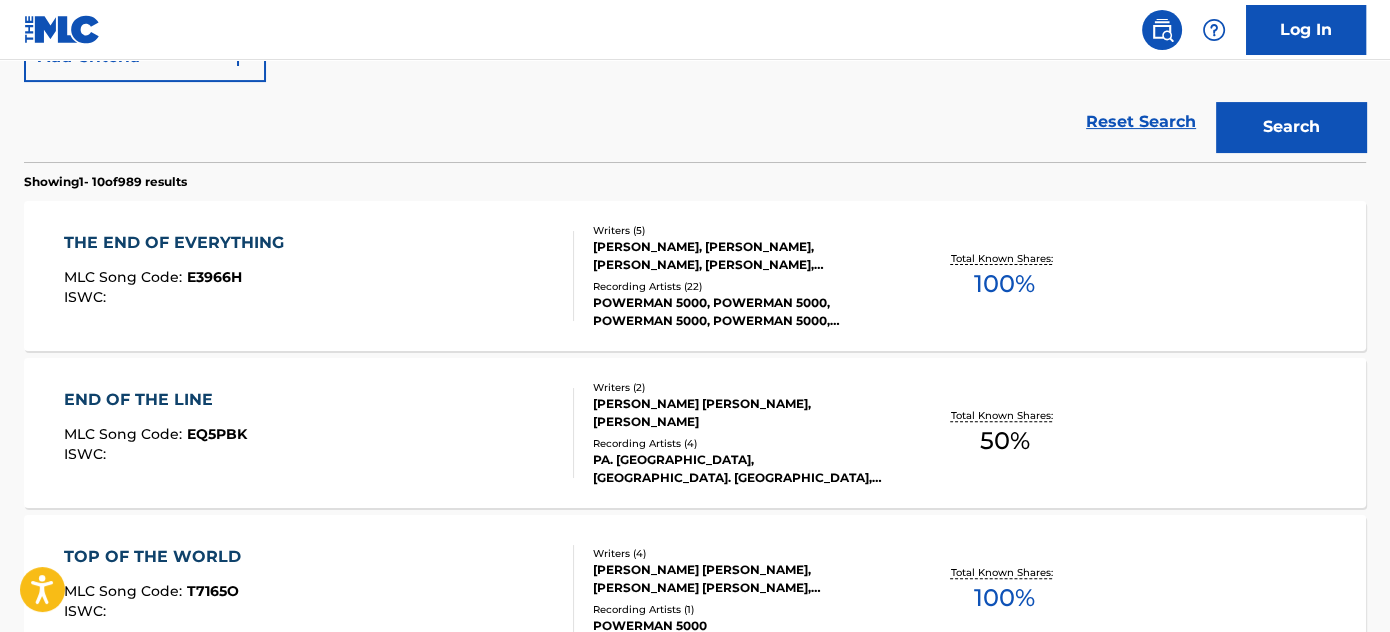 scroll, scrollTop: 636, scrollLeft: 0, axis: vertical 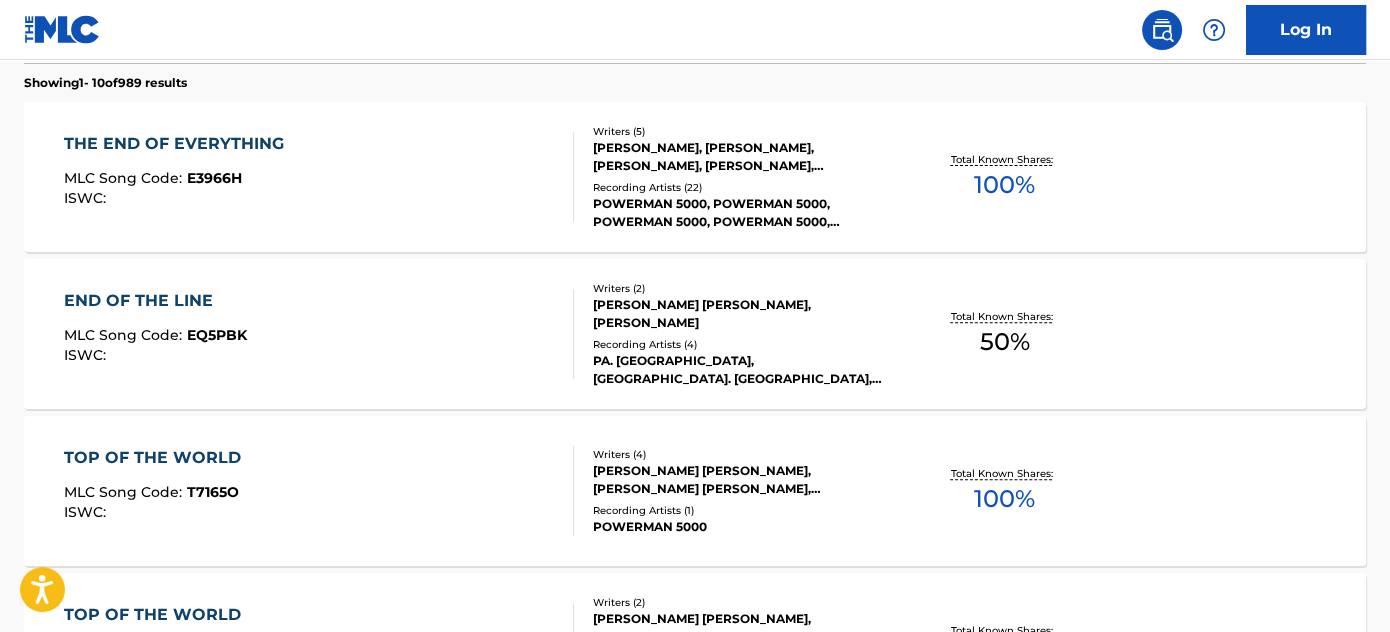 click on "THE END OF EVERYTHING MLC Song Code : E3966H ISWC :" at bounding box center [319, 177] 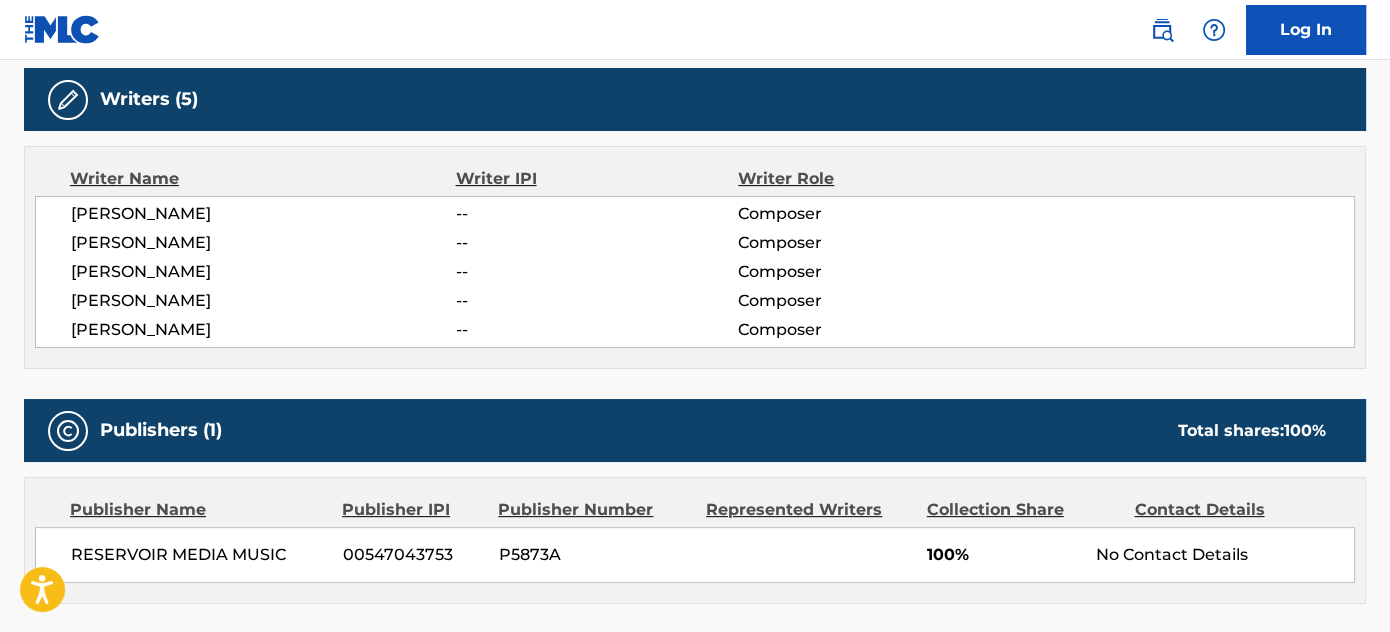 scroll, scrollTop: 0, scrollLeft: 0, axis: both 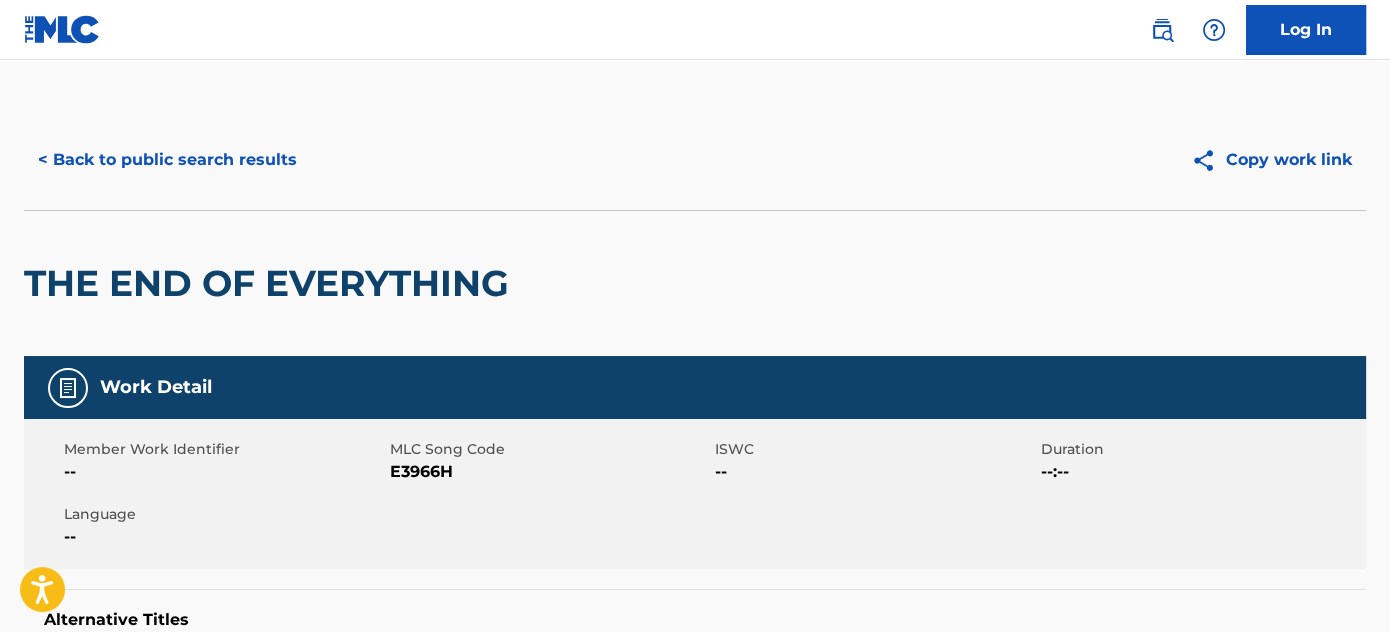 click on "< Back to public search results" at bounding box center (167, 160) 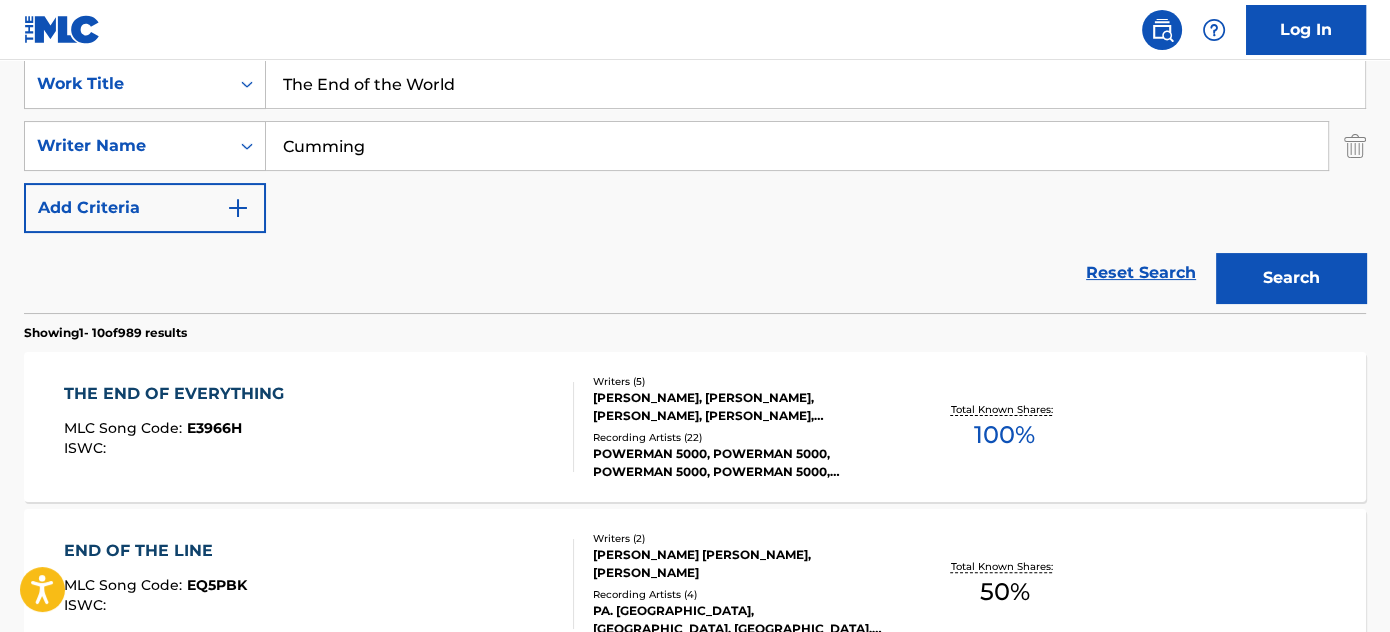 scroll, scrollTop: 204, scrollLeft: 0, axis: vertical 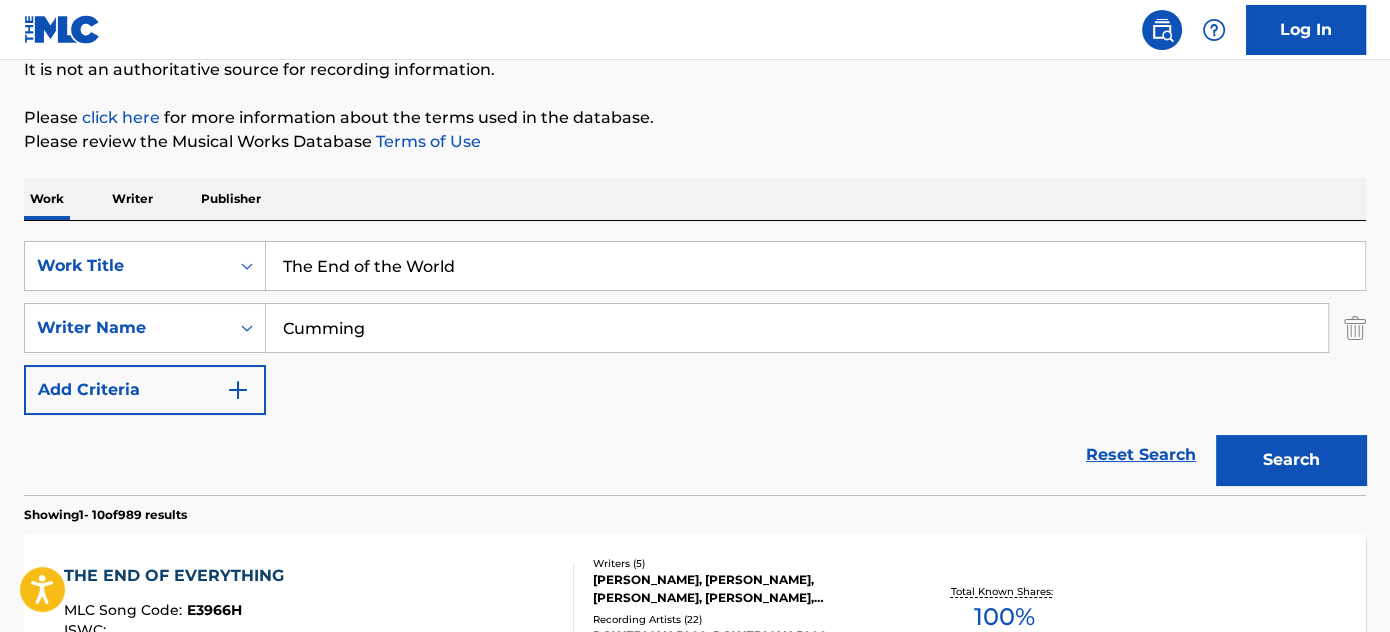 drag, startPoint x: 385, startPoint y: 328, endPoint x: 0, endPoint y: 348, distance: 385.51913 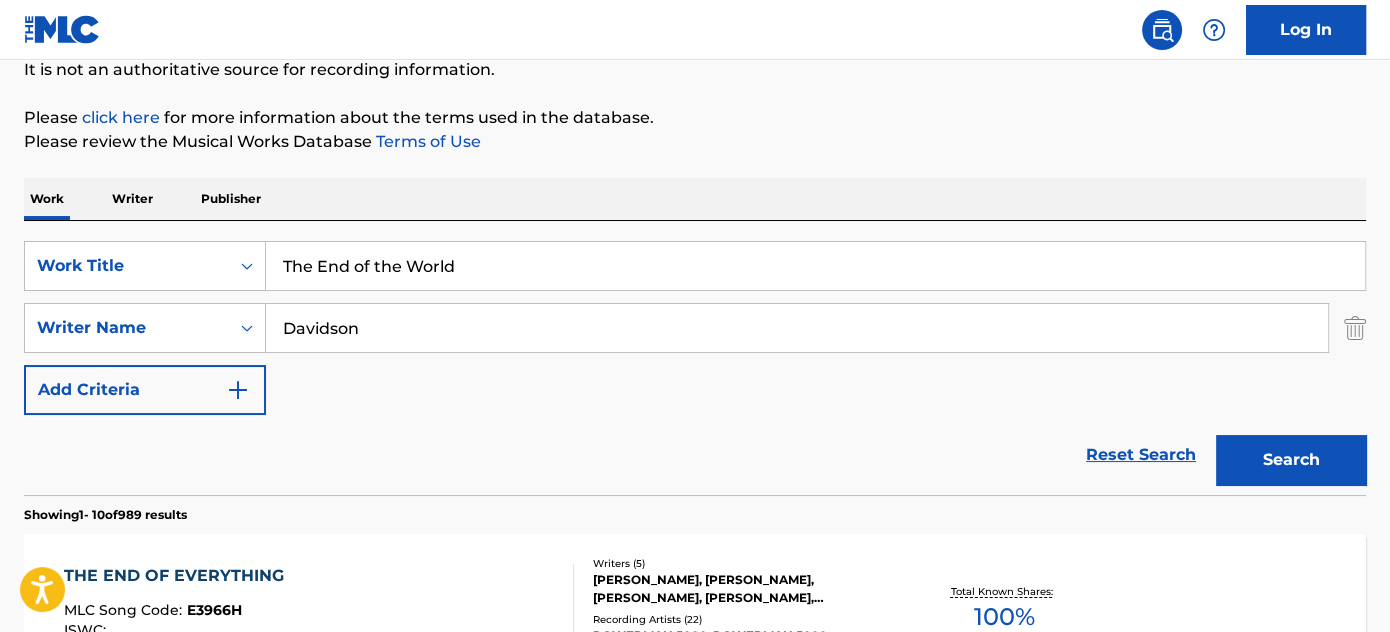 type on "Davidson" 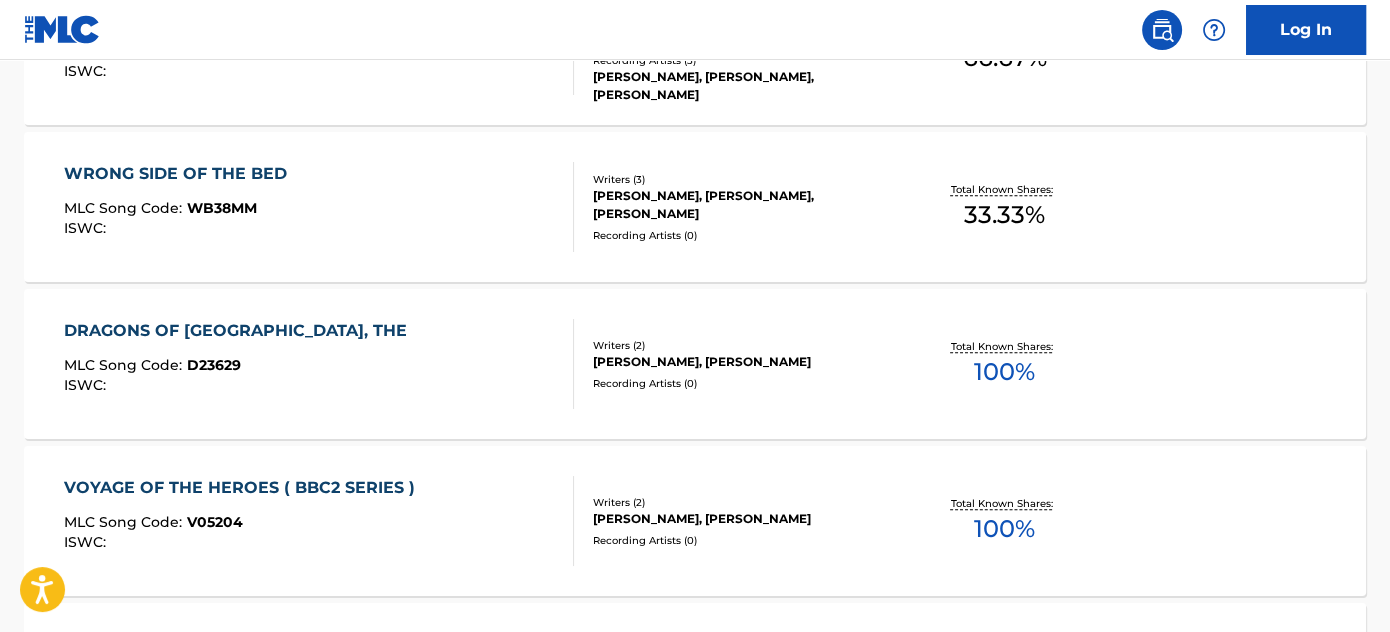 scroll, scrollTop: 786, scrollLeft: 0, axis: vertical 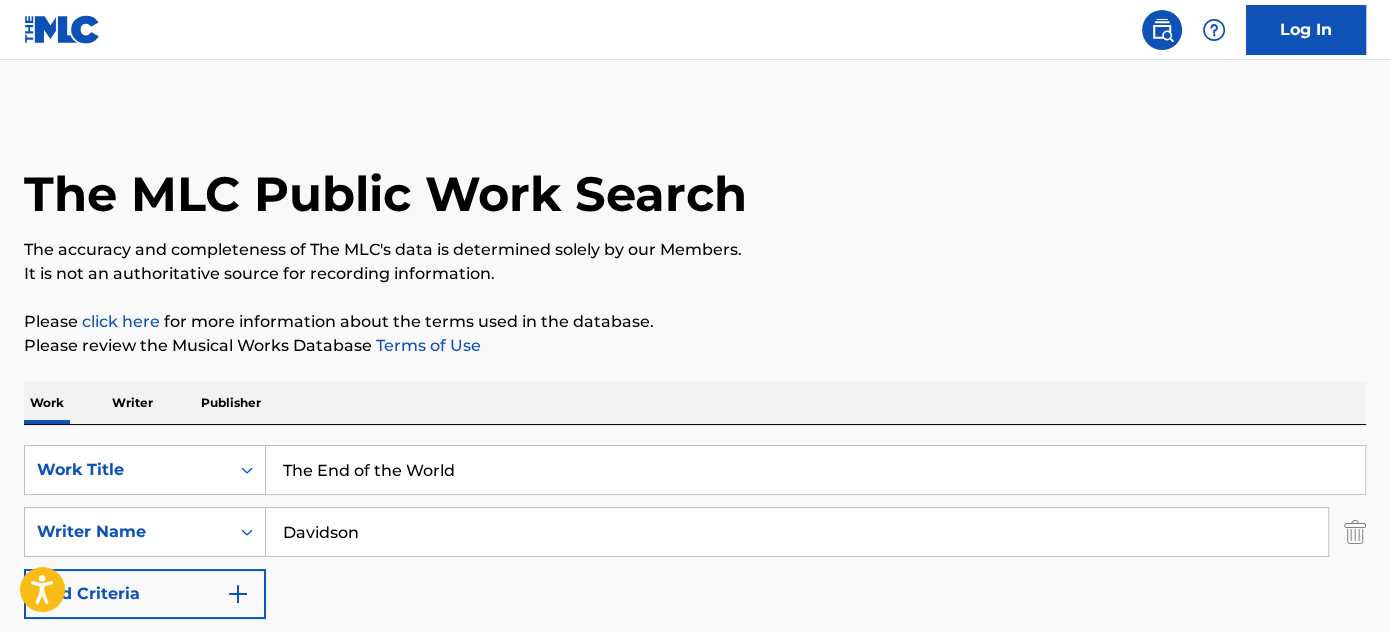 drag, startPoint x: 508, startPoint y: 487, endPoint x: 0, endPoint y: 497, distance: 508.09842 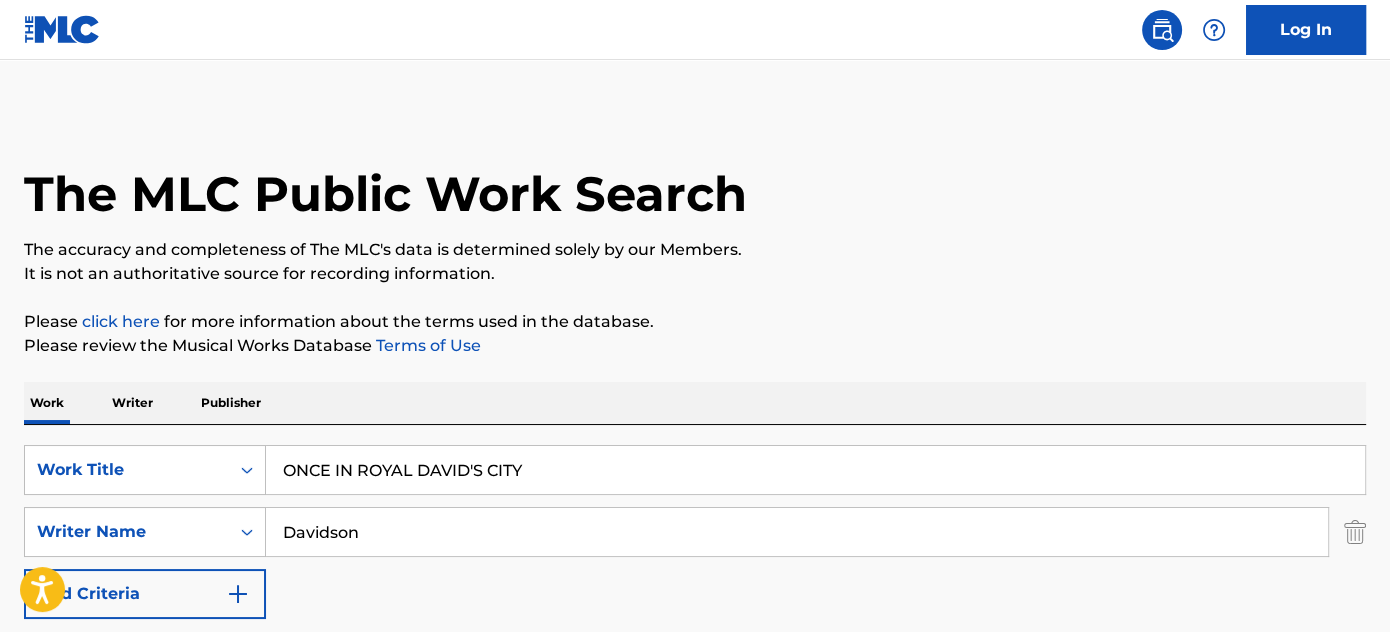 type on "ONCE IN ROYAL DAVID'S CITY" 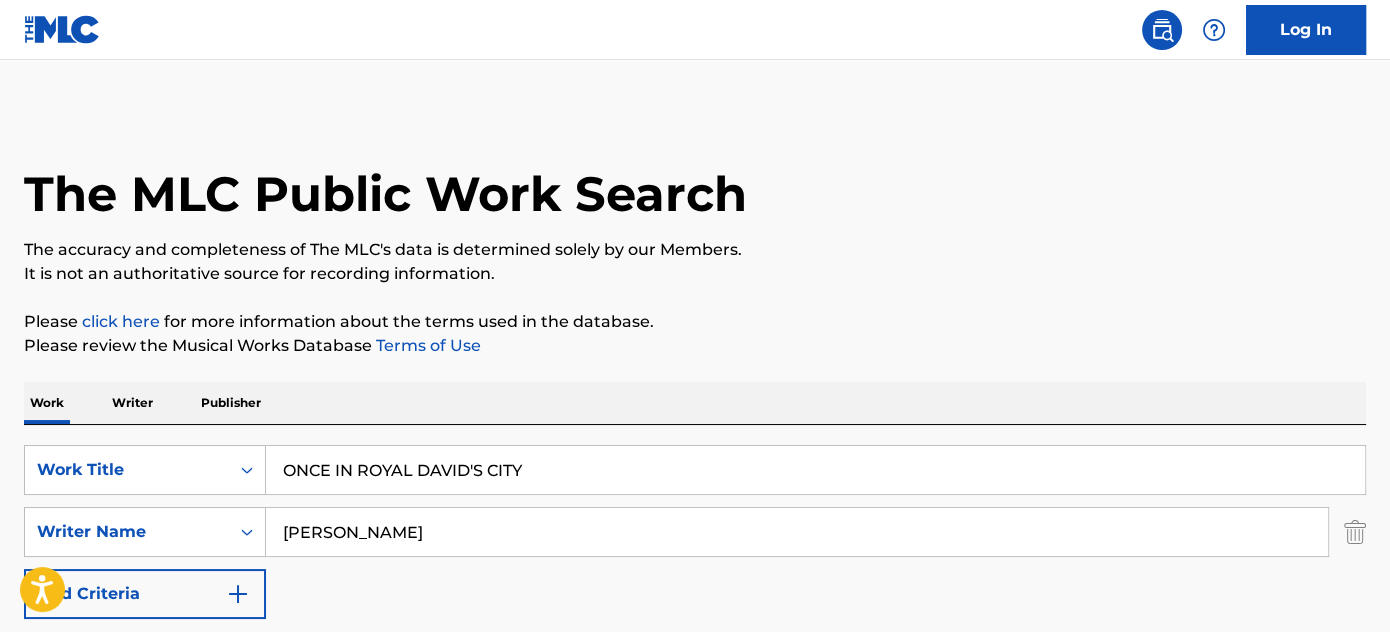 type on "[PERSON_NAME]" 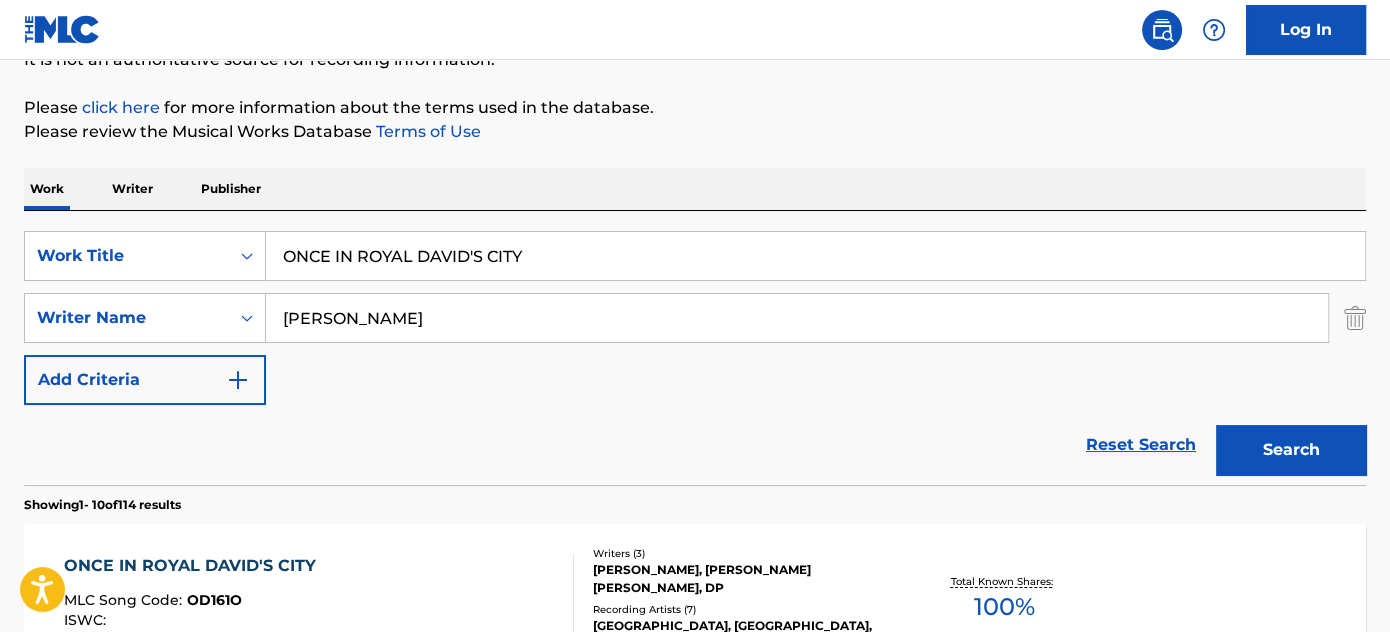 scroll, scrollTop: 454, scrollLeft: 0, axis: vertical 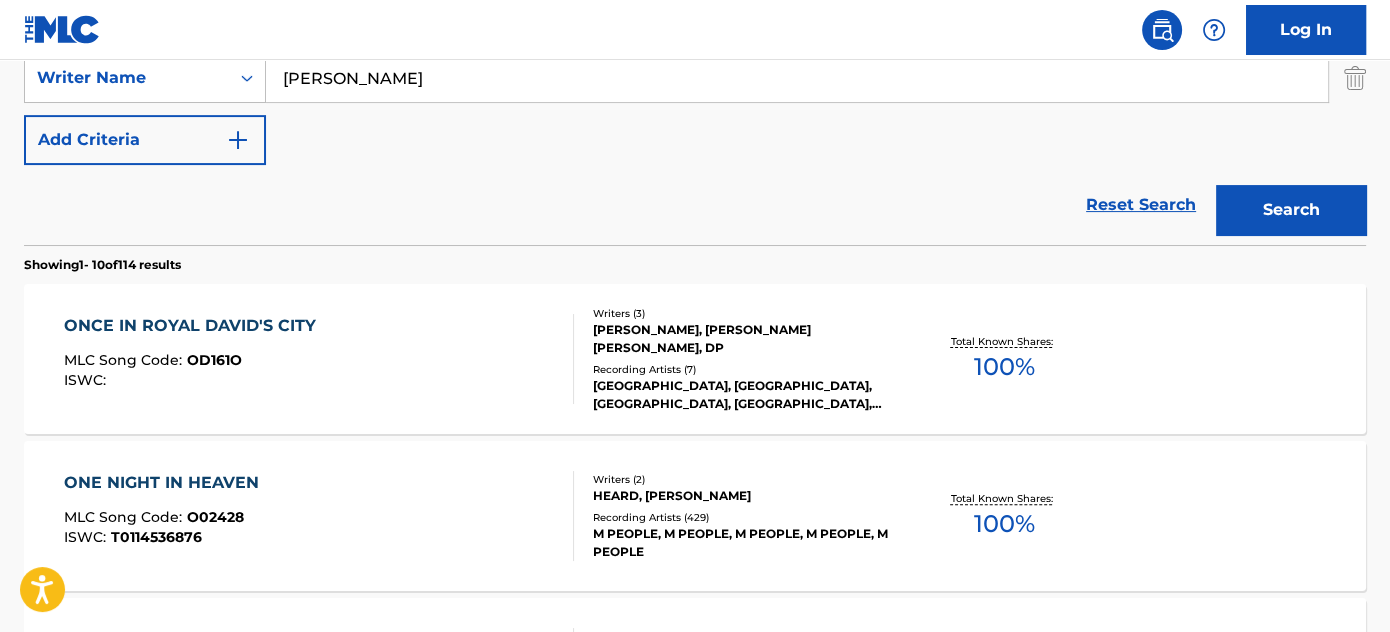 click on "ONCE IN ROYAL DAVID'S CITY MLC Song Code : OD161O ISWC :" at bounding box center (319, 359) 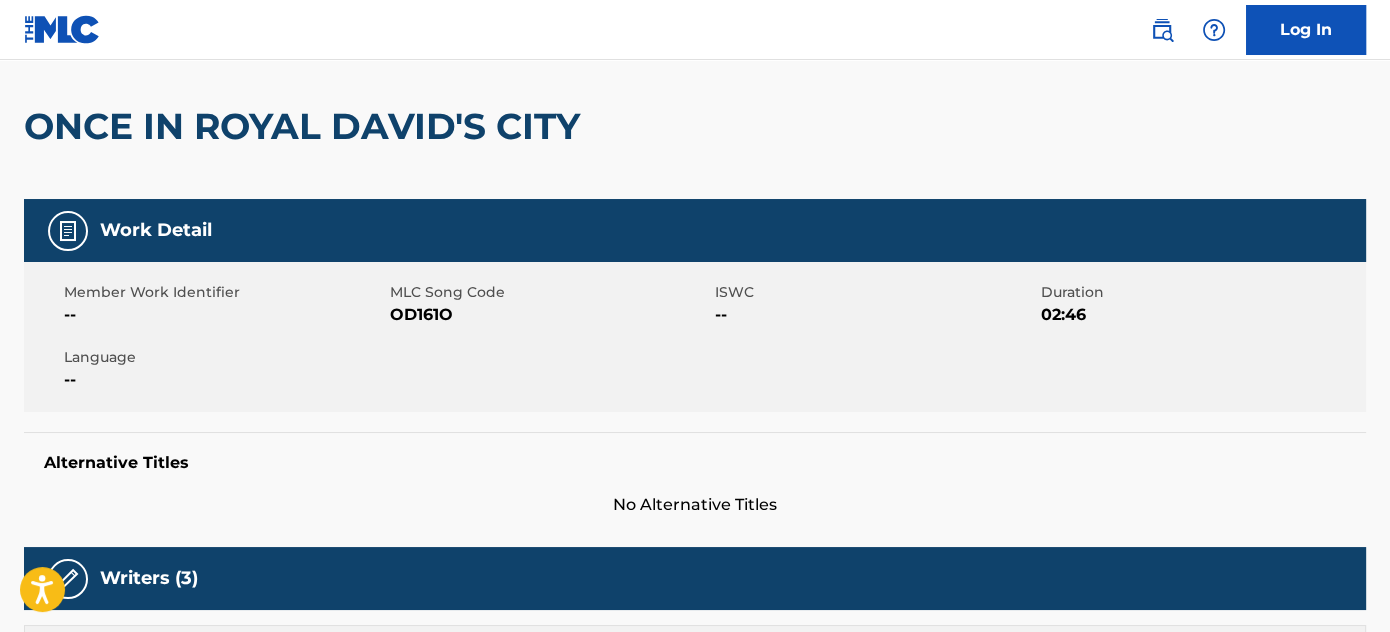 scroll, scrollTop: 90, scrollLeft: 0, axis: vertical 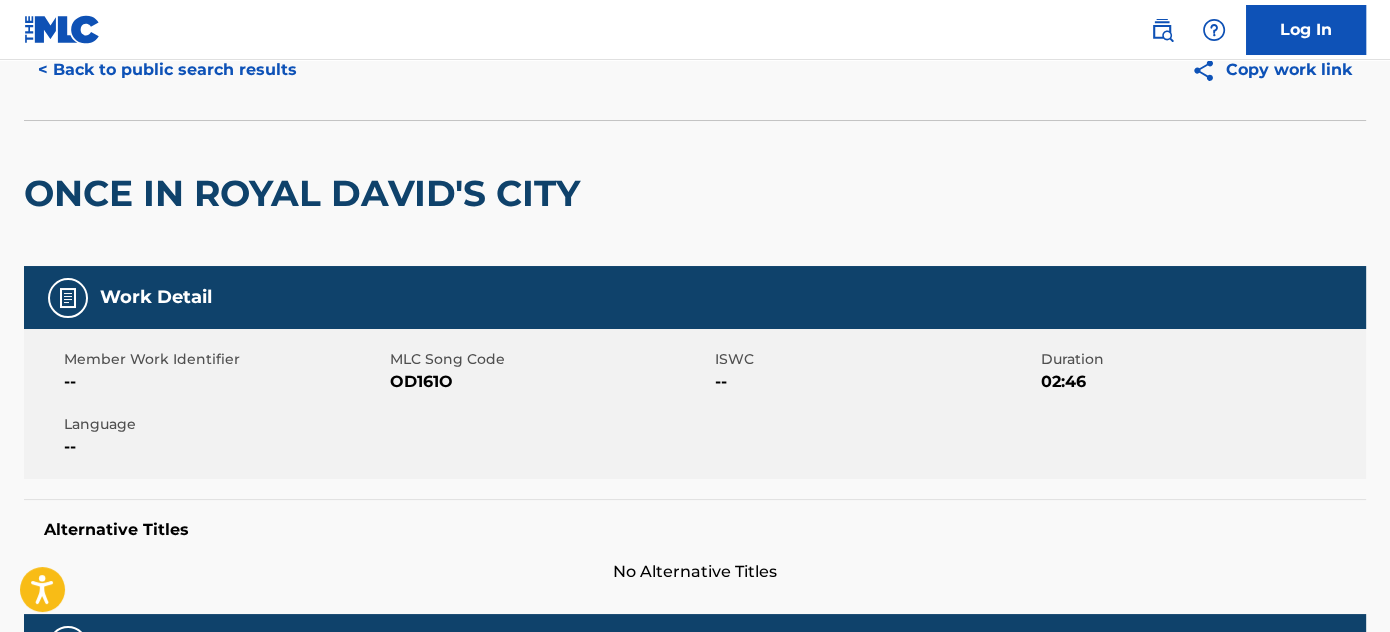click on "< Back to public search results" at bounding box center [167, 70] 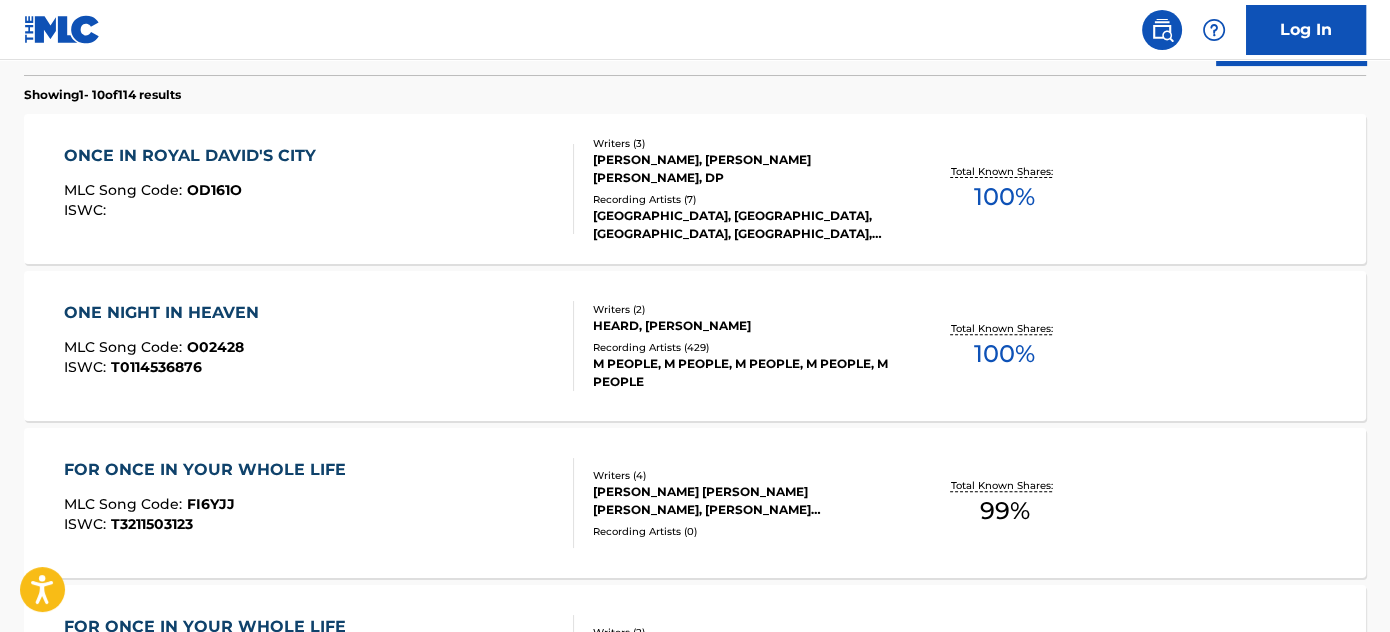 scroll, scrollTop: 626, scrollLeft: 0, axis: vertical 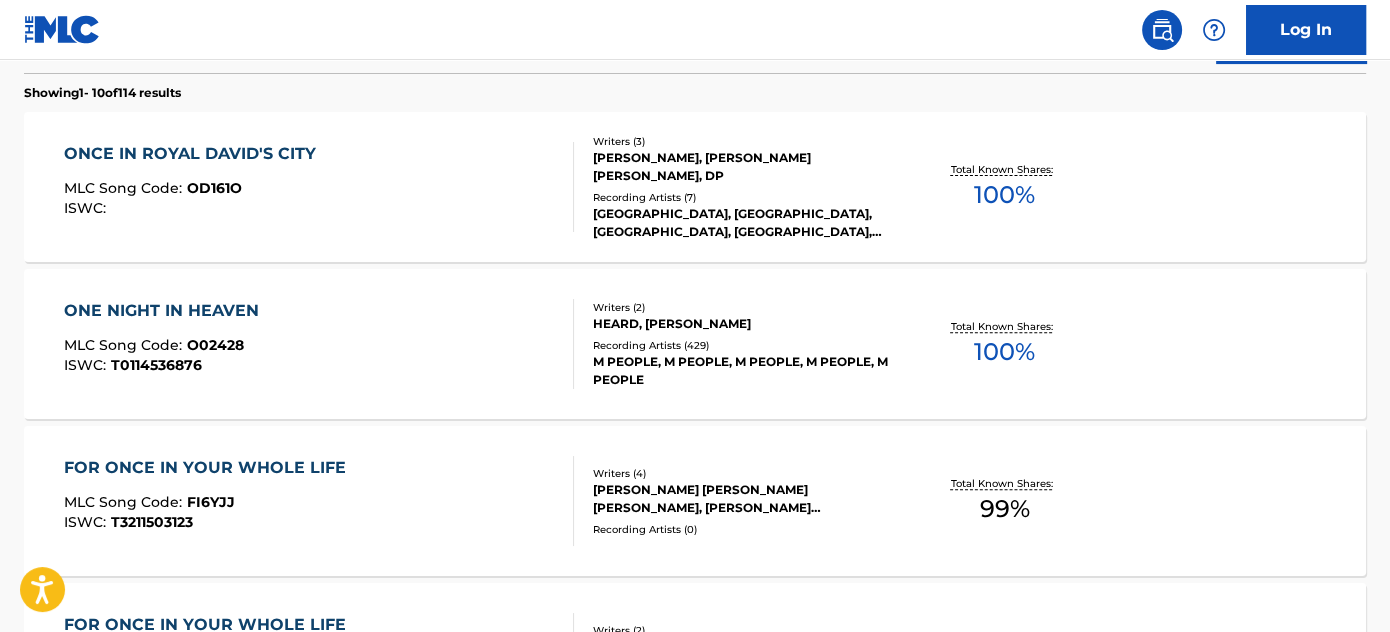 click on "ONE NIGHT IN HEAVEN MLC Song Code : O02428 ISWC : T0114536876" at bounding box center [319, 344] 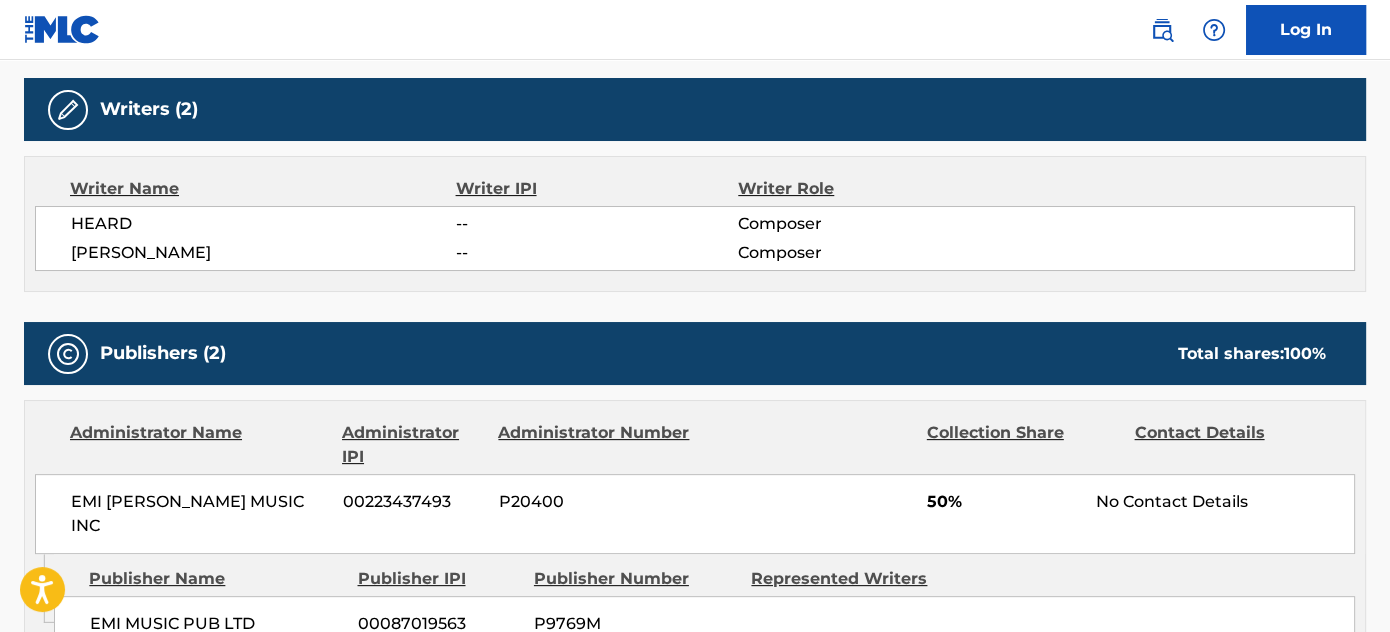 scroll, scrollTop: 0, scrollLeft: 0, axis: both 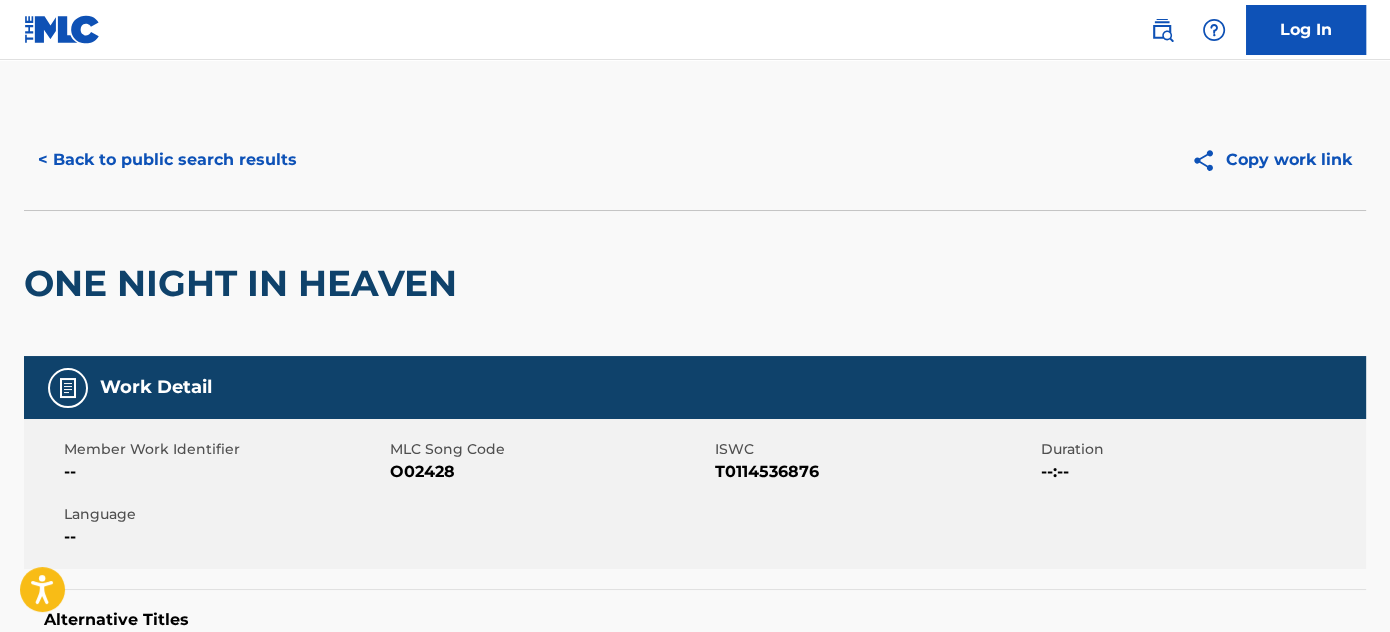click on "< Back to public search results Copy work link" at bounding box center [695, 160] 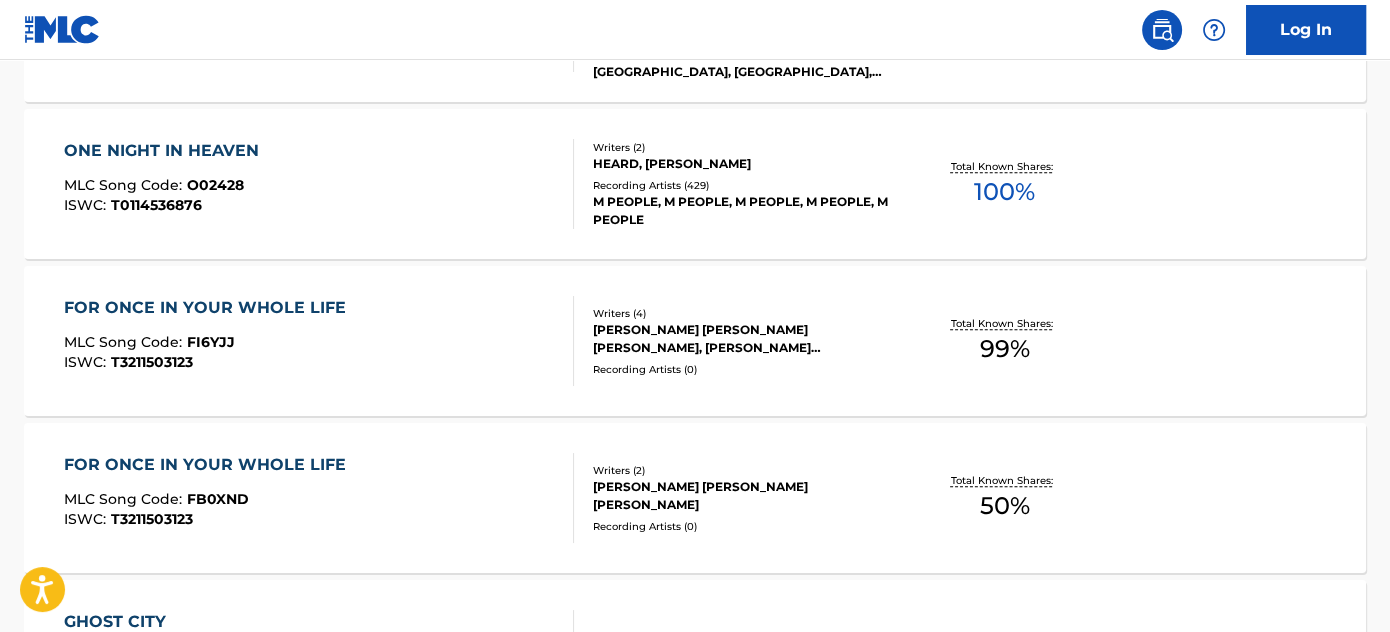 scroll, scrollTop: 514, scrollLeft: 0, axis: vertical 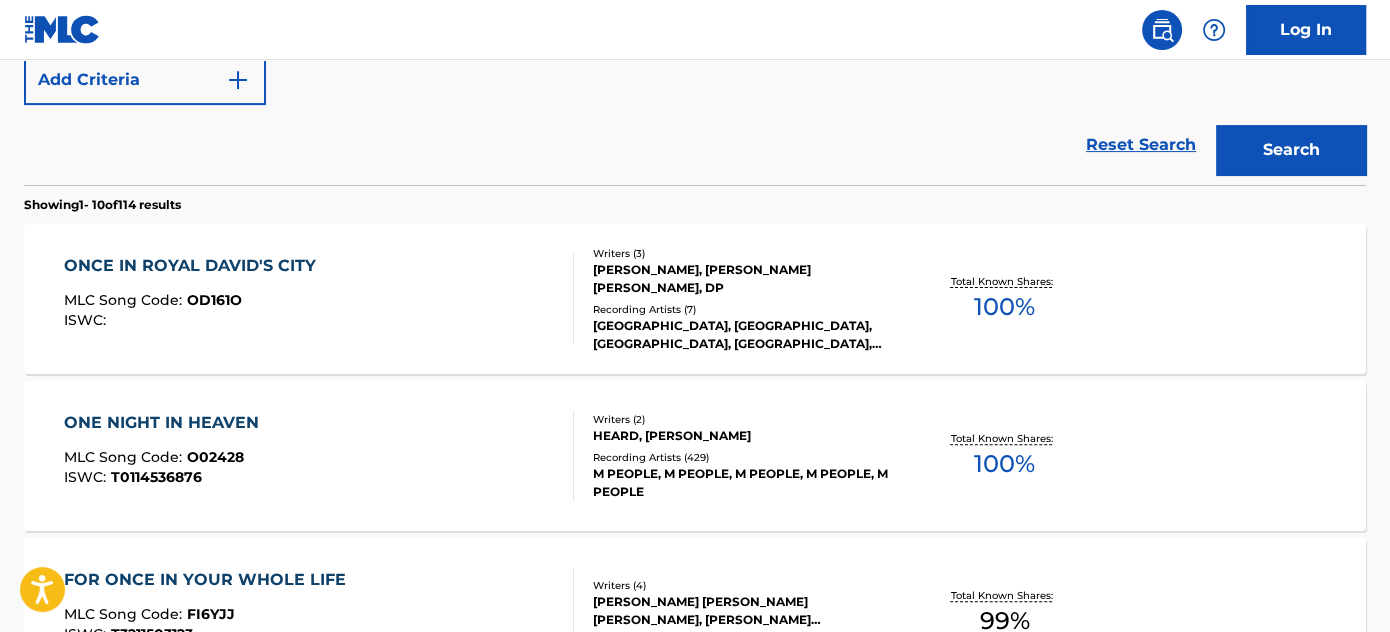 click on "ONCE IN ROYAL DAVID'S CITY MLC Song Code : OD161O ISWC :" at bounding box center [319, 299] 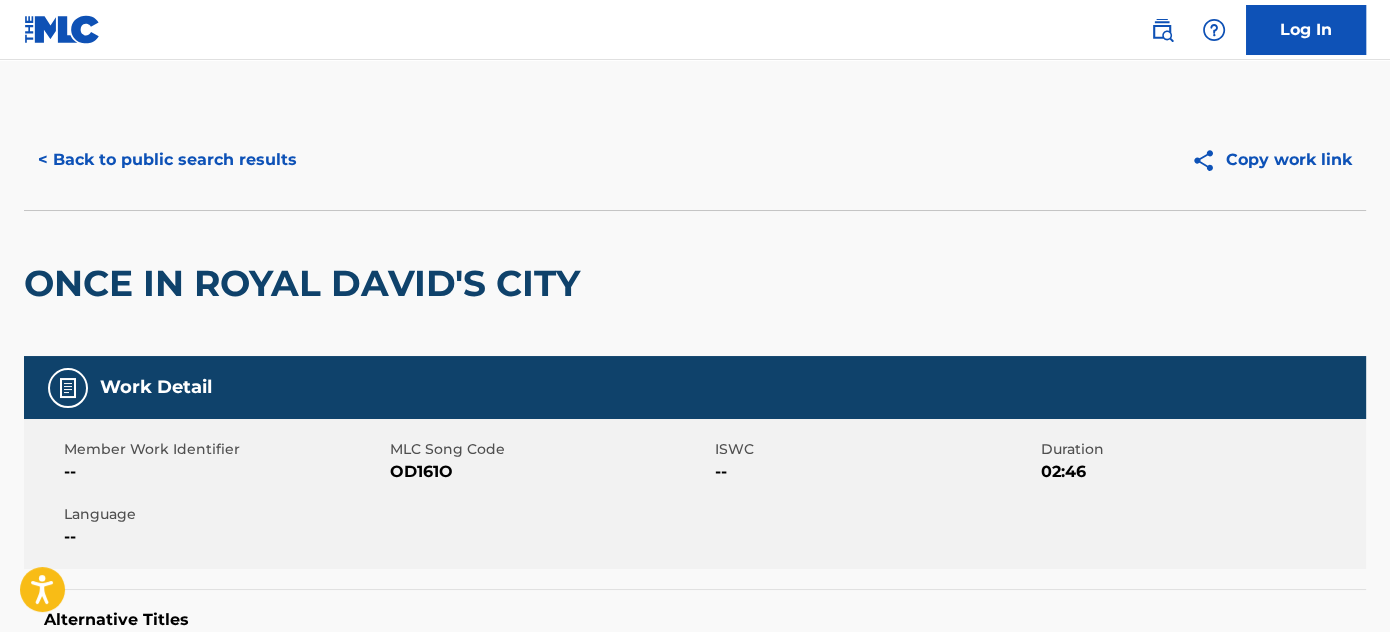 click on "< Back to public search results" at bounding box center (167, 160) 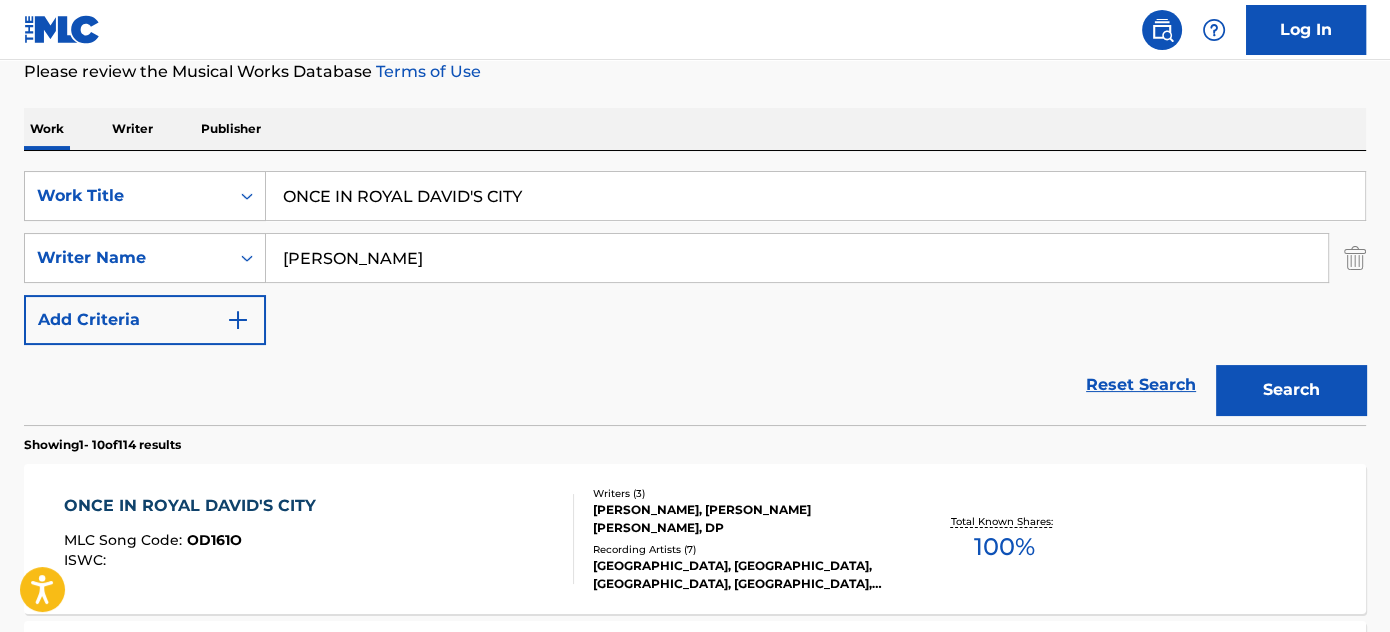 scroll, scrollTop: 173, scrollLeft: 0, axis: vertical 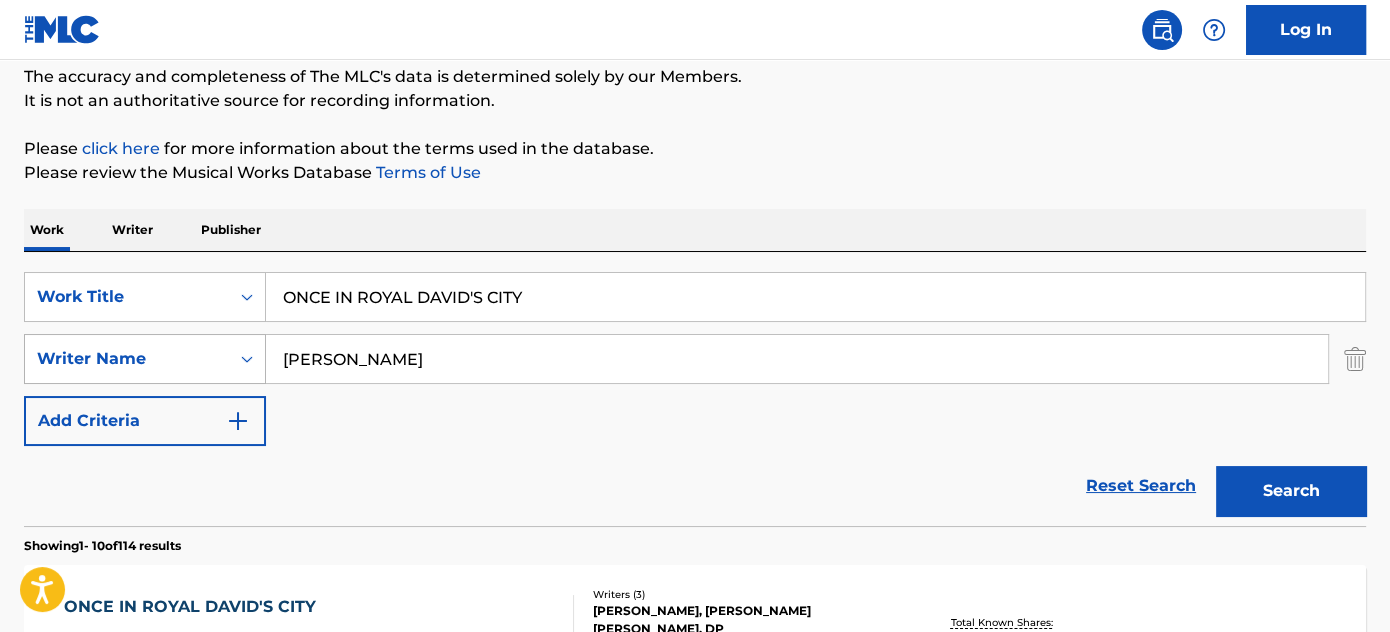 drag, startPoint x: 440, startPoint y: 356, endPoint x: 24, endPoint y: 356, distance: 416 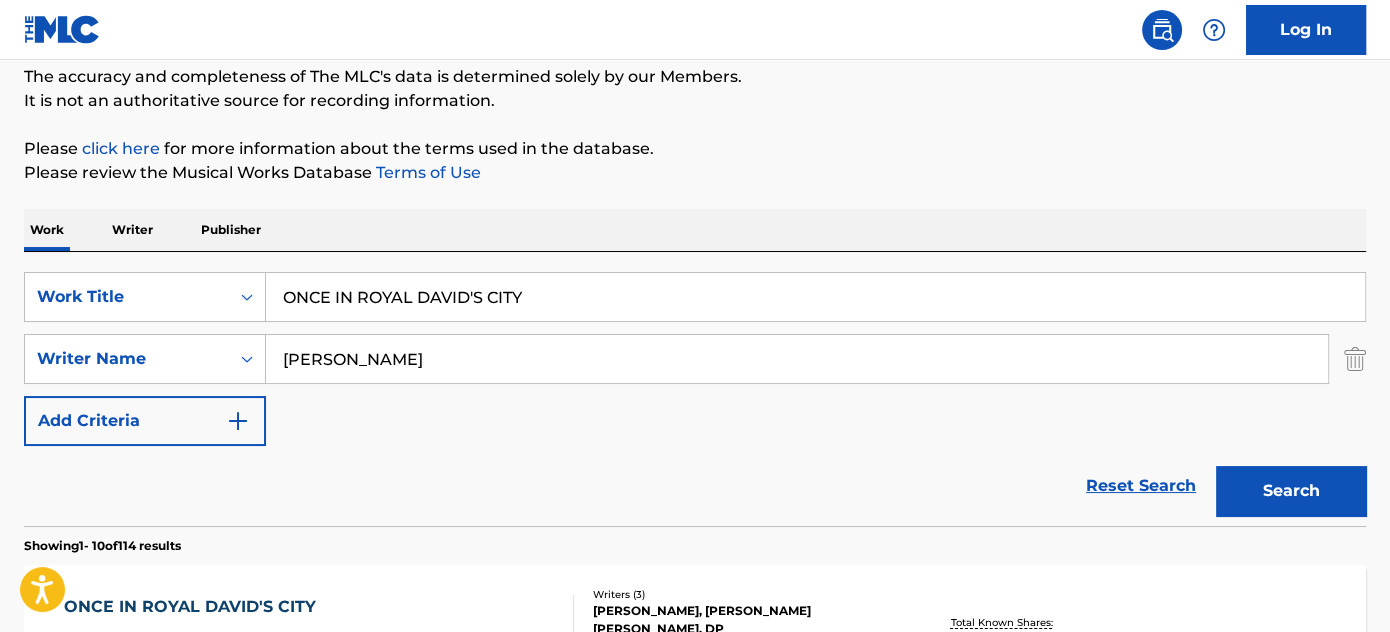type on "[PERSON_NAME]" 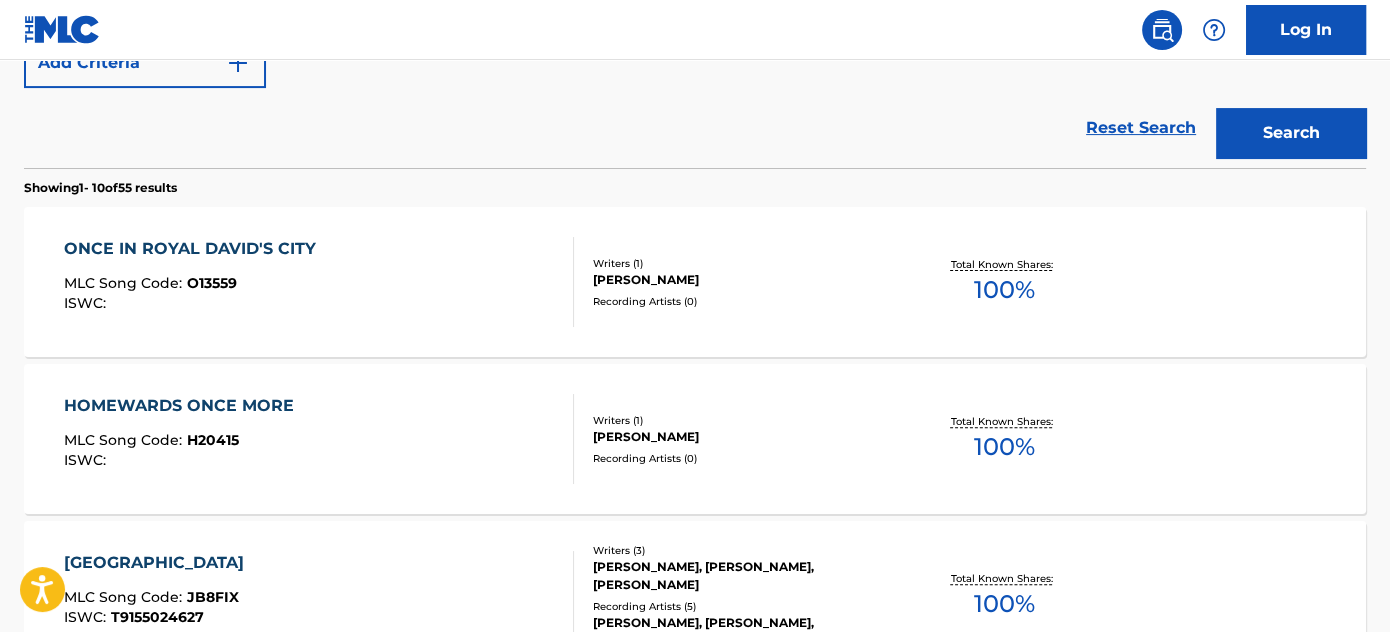 scroll, scrollTop: 446, scrollLeft: 0, axis: vertical 